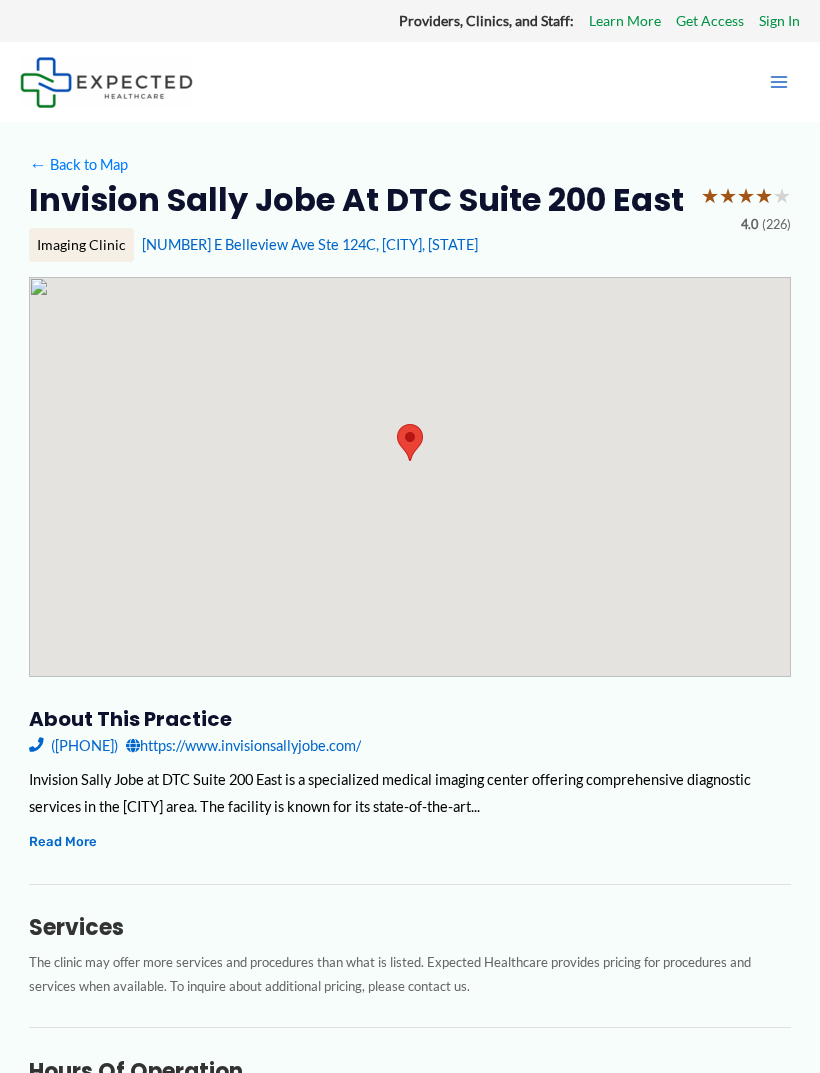 scroll, scrollTop: 0, scrollLeft: 0, axis: both 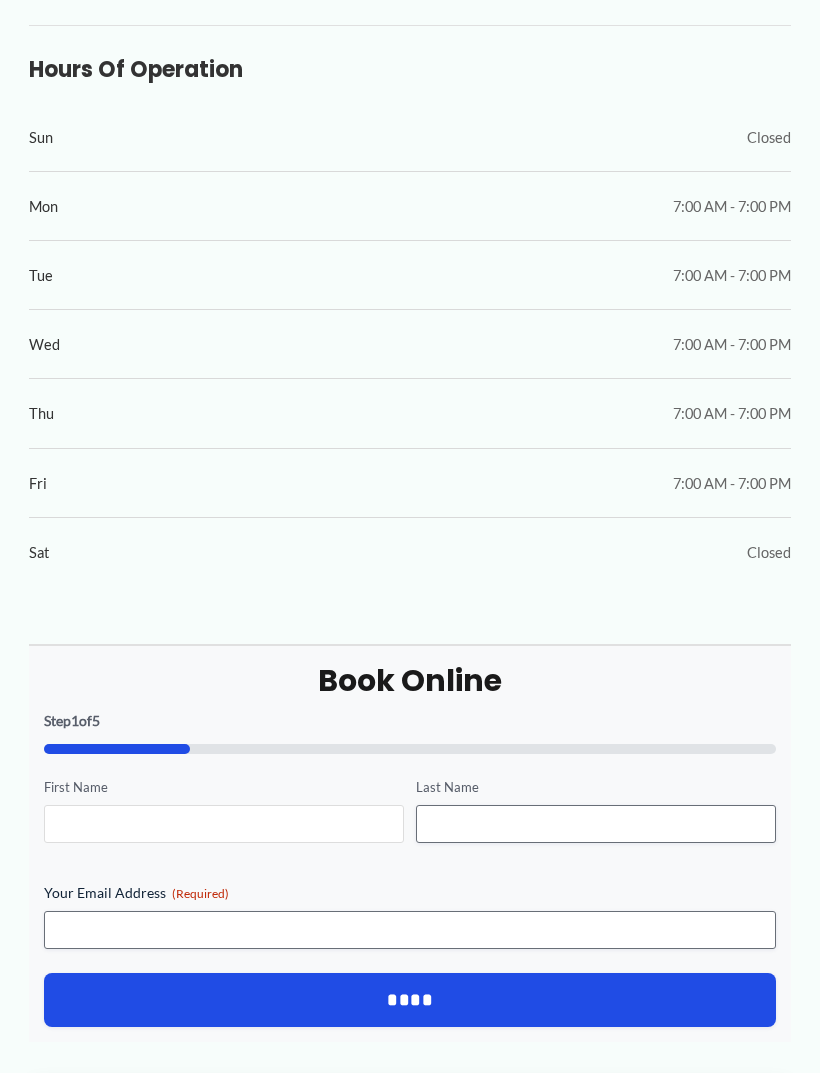 click on "First Name" at bounding box center [224, 824] 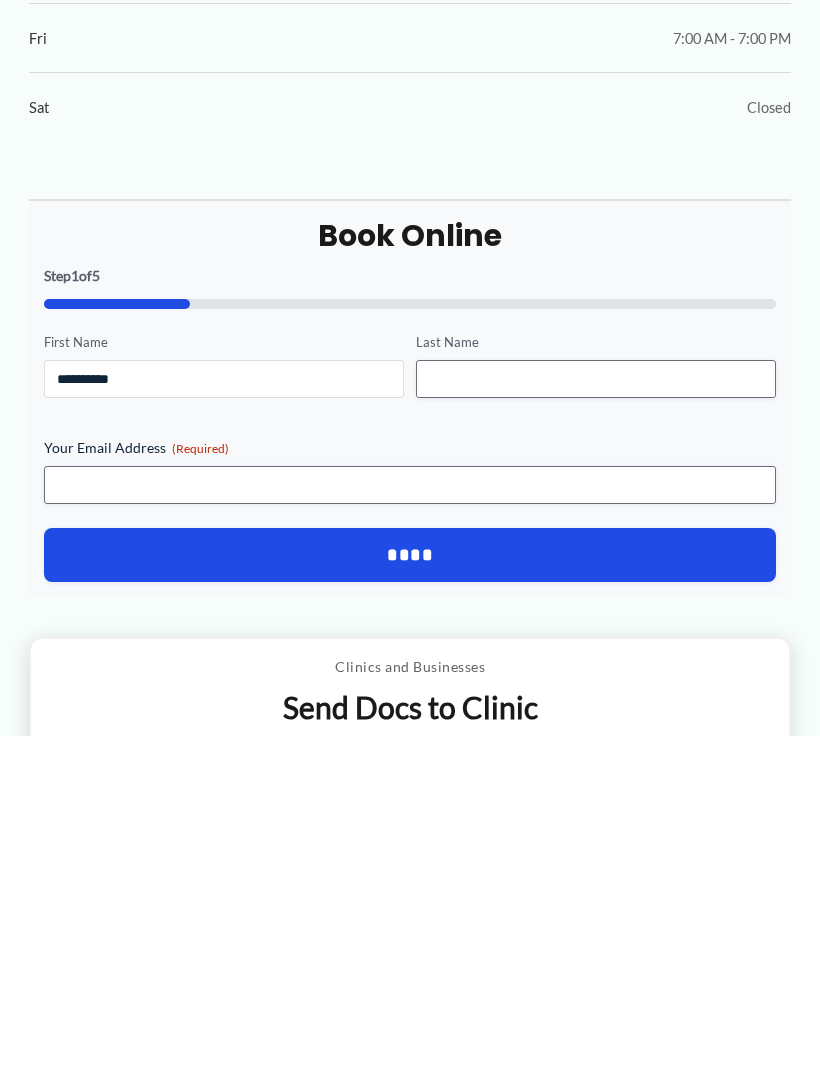 type on "*********" 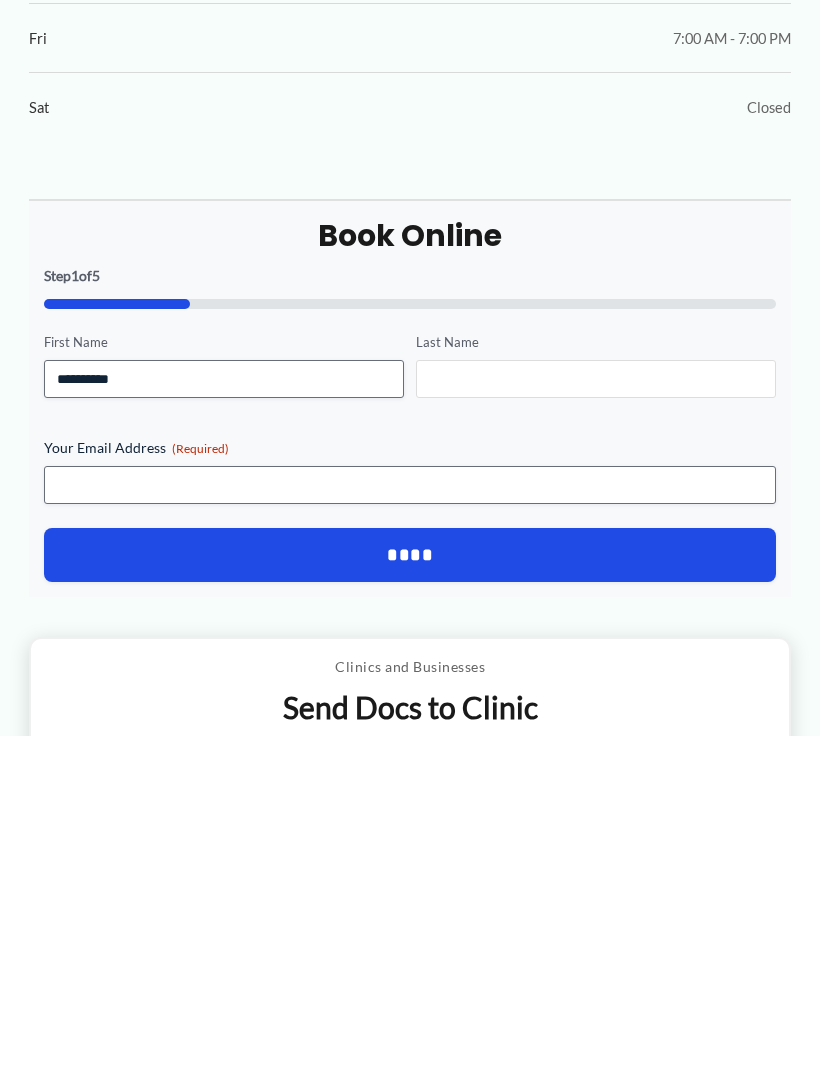 click on "Last Name" at bounding box center [596, 716] 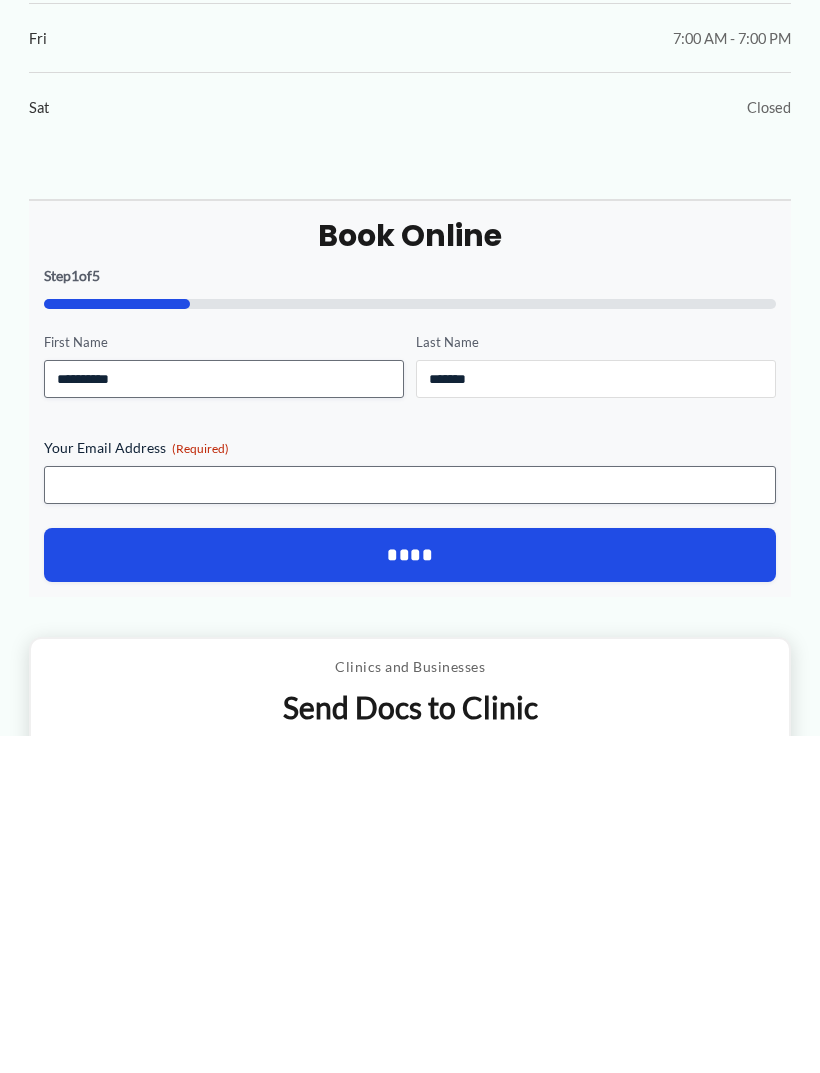 type on "*******" 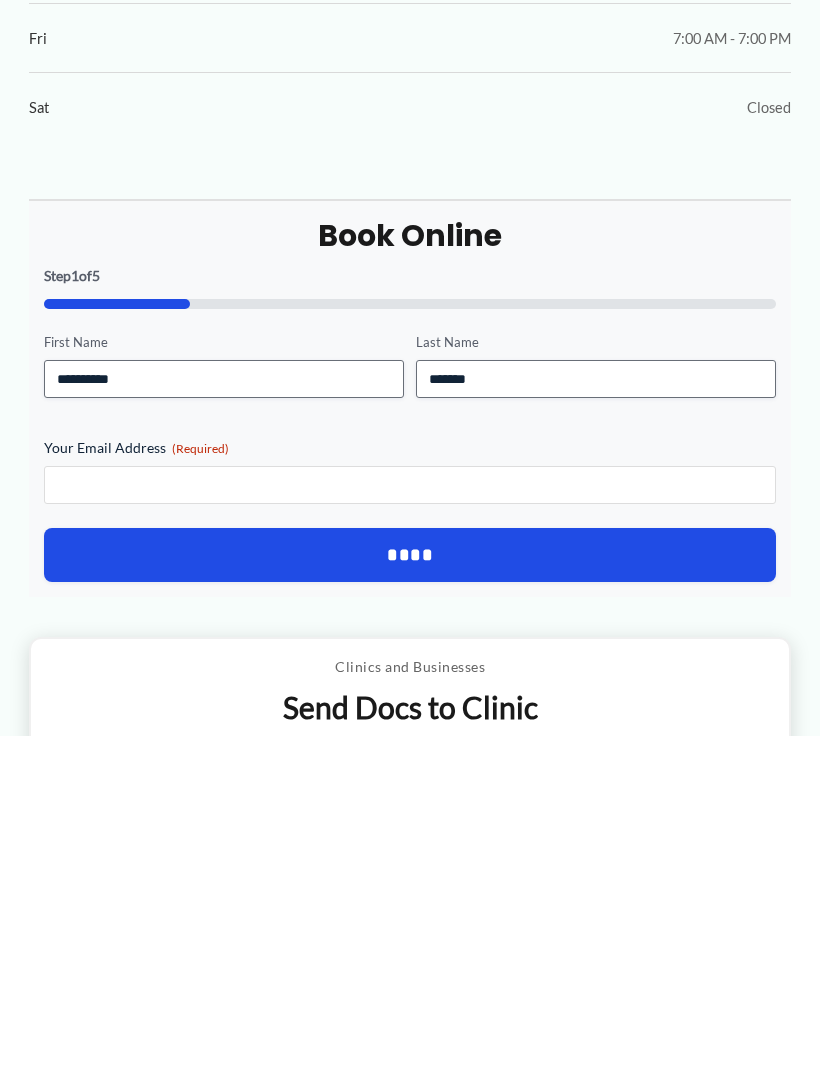 click on "Your Email Address (Required)" at bounding box center (410, 822) 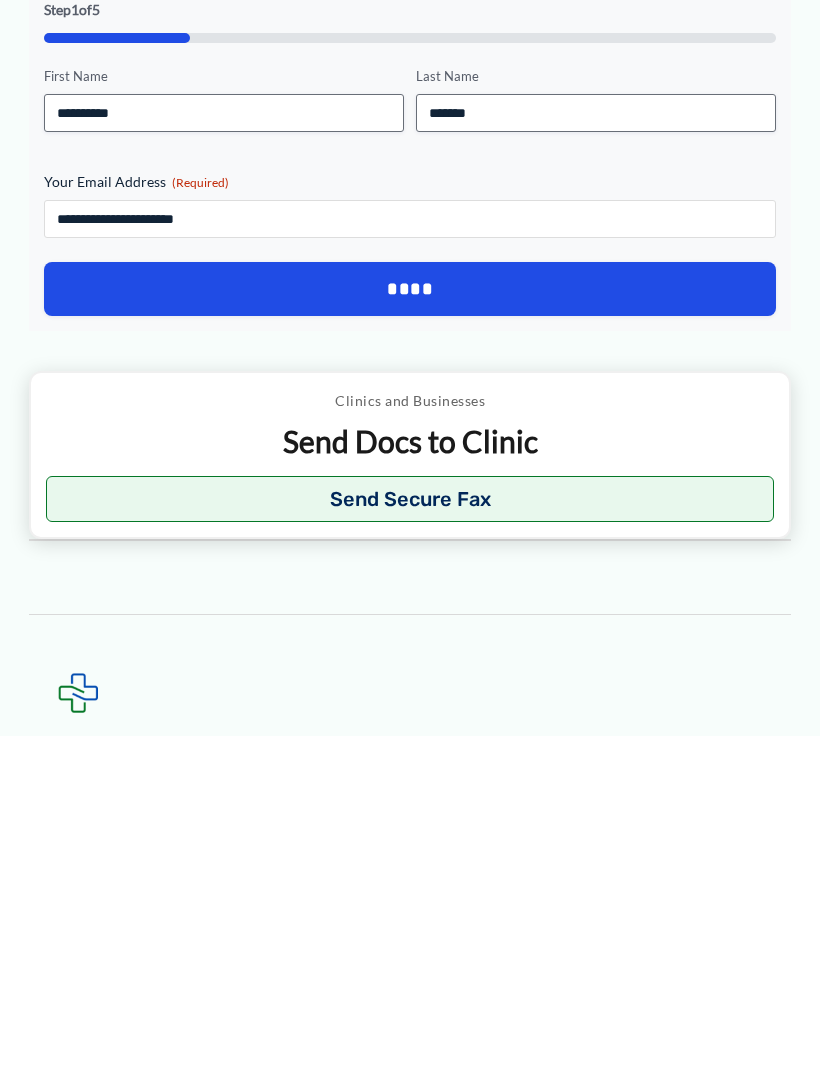 scroll, scrollTop: 1380, scrollLeft: 0, axis: vertical 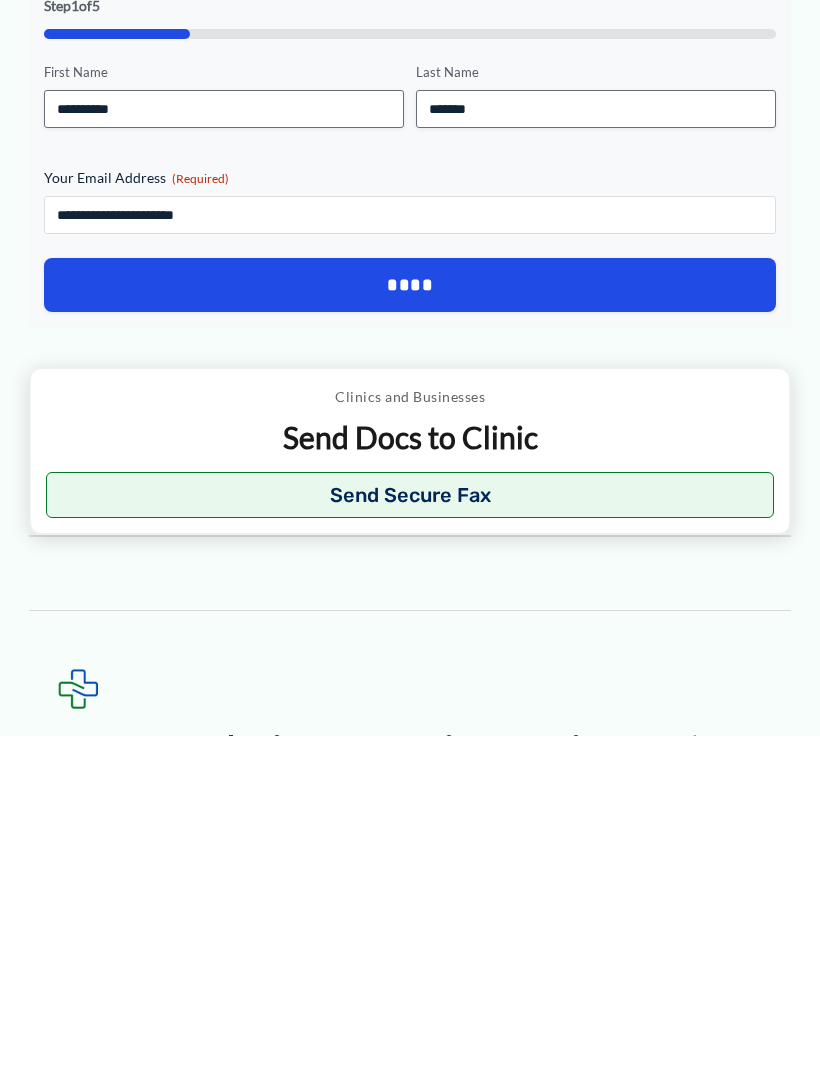 type on "**********" 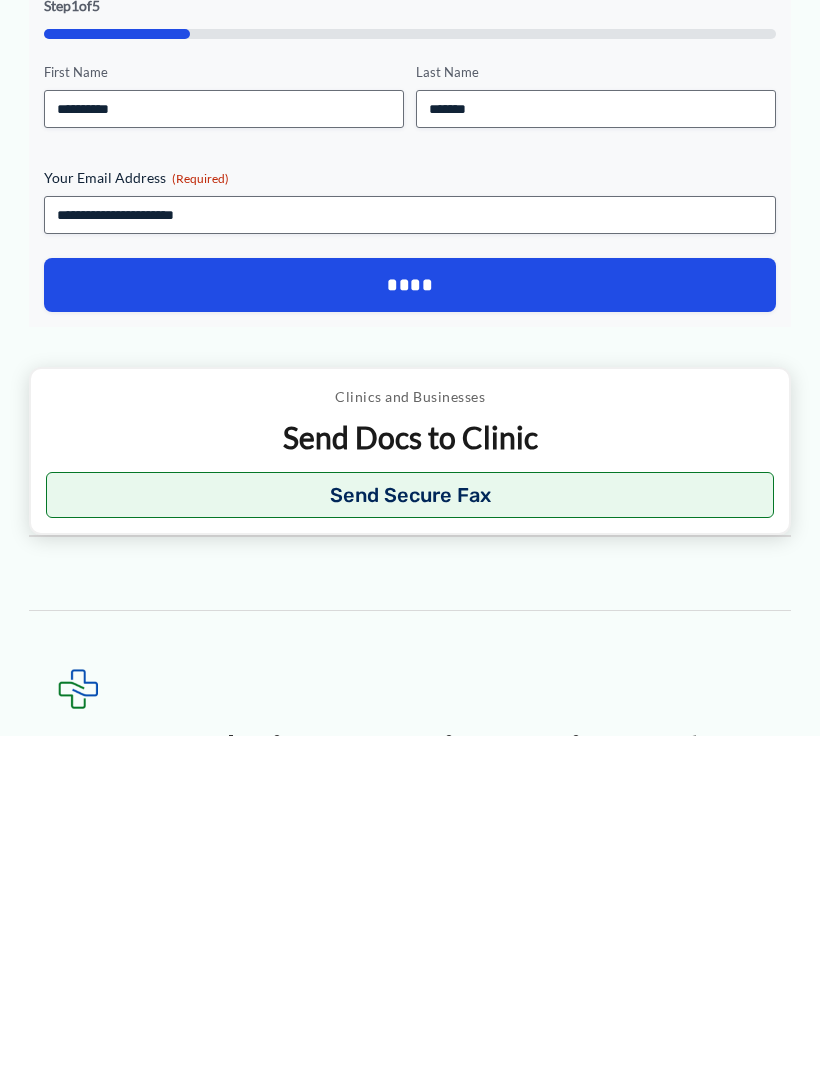 click on "****" at bounding box center (410, 622) 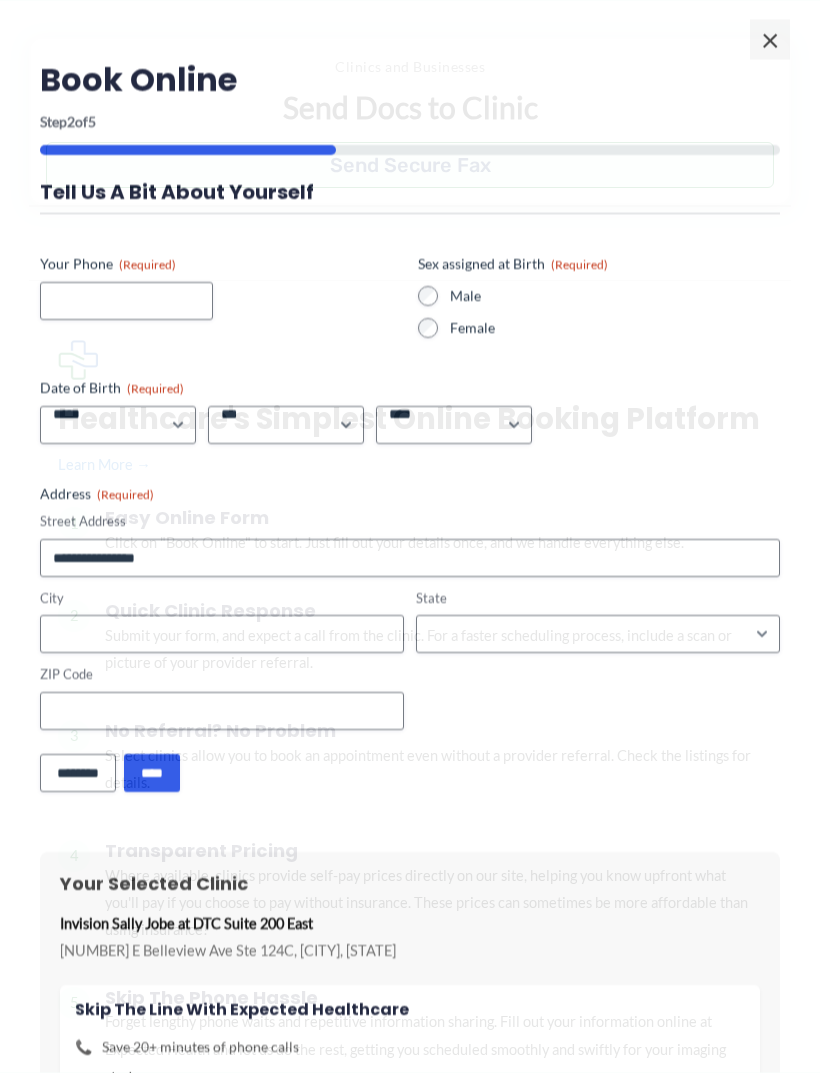 scroll, scrollTop: 1678, scrollLeft: 0, axis: vertical 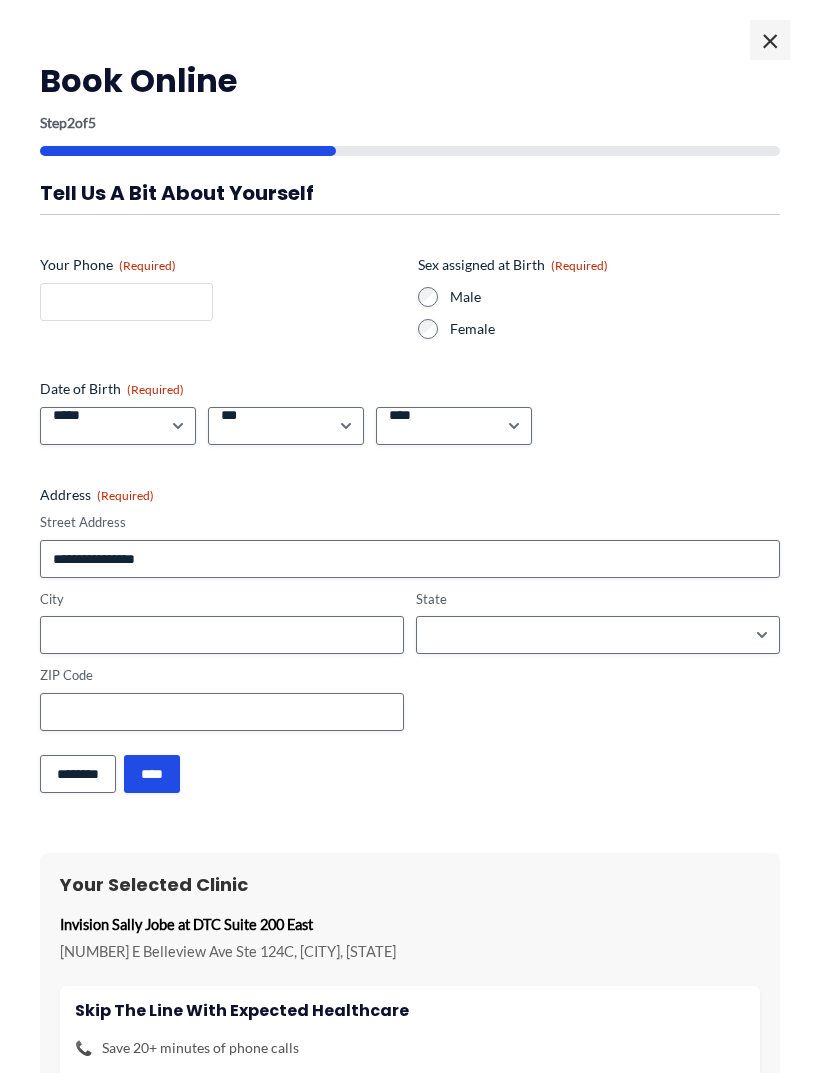 click on "Your Phone (Required)" at bounding box center (126, 302) 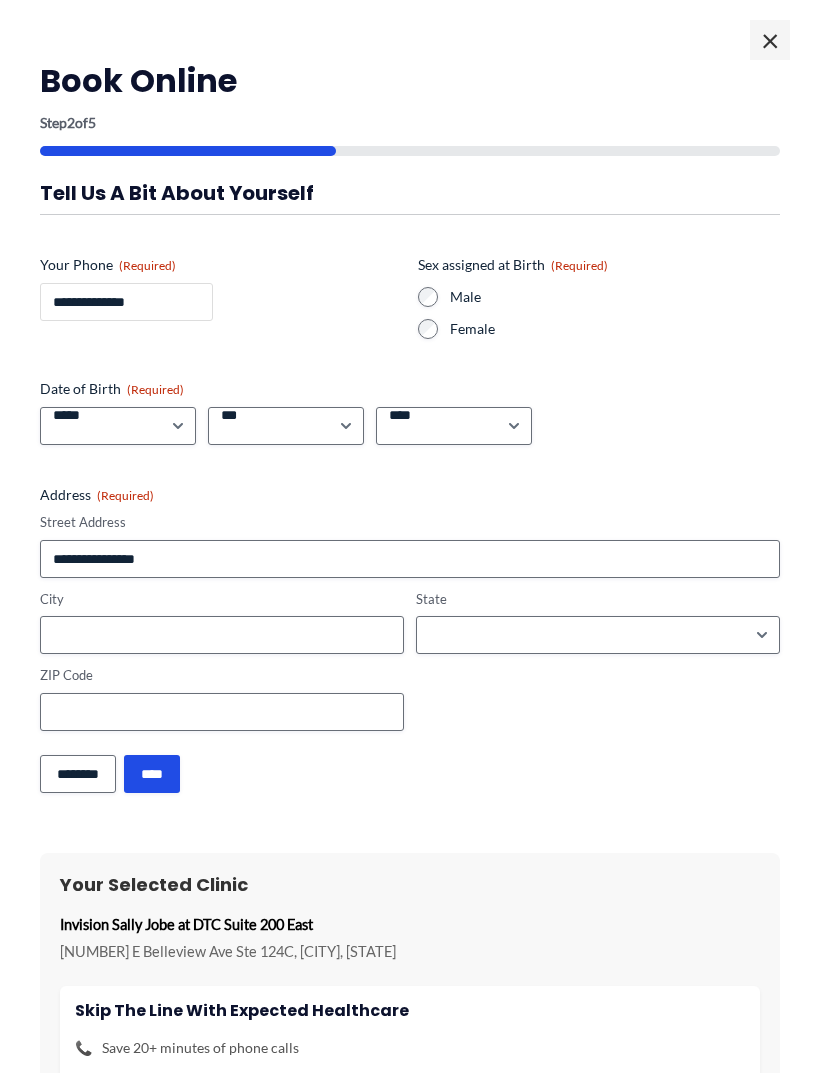 type on "**********" 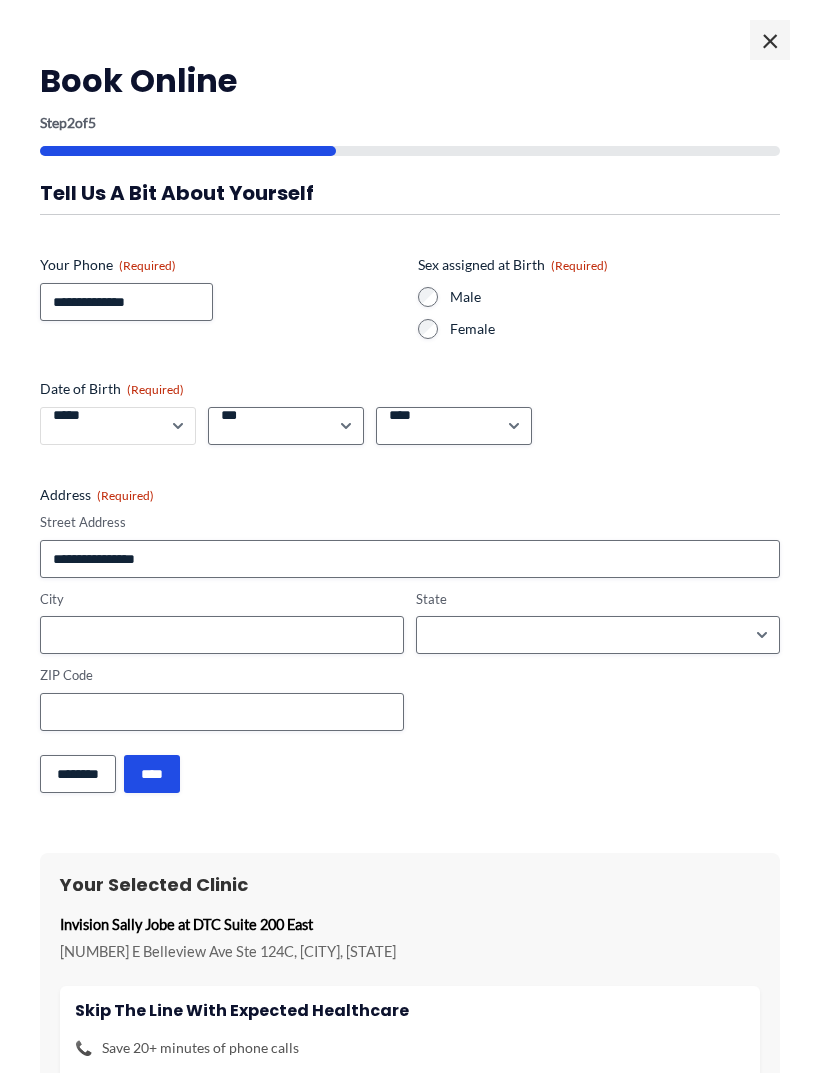 click on "***** * * * * * * * * * ** ** **" at bounding box center (118, 426) 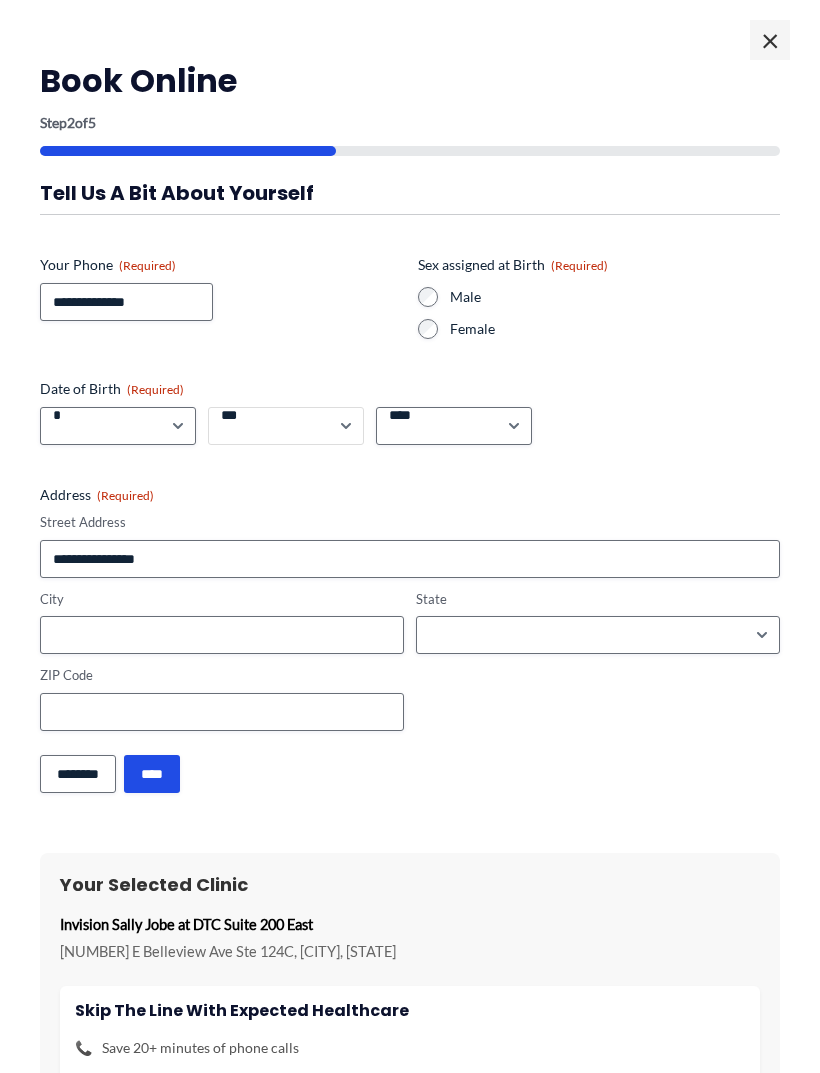 click on "*** * * * * * * * * * ** ** ** ** ** ** ** ** ** ** ** ** ** ** ** ** ** ** ** ** ** **" at bounding box center [286, 426] 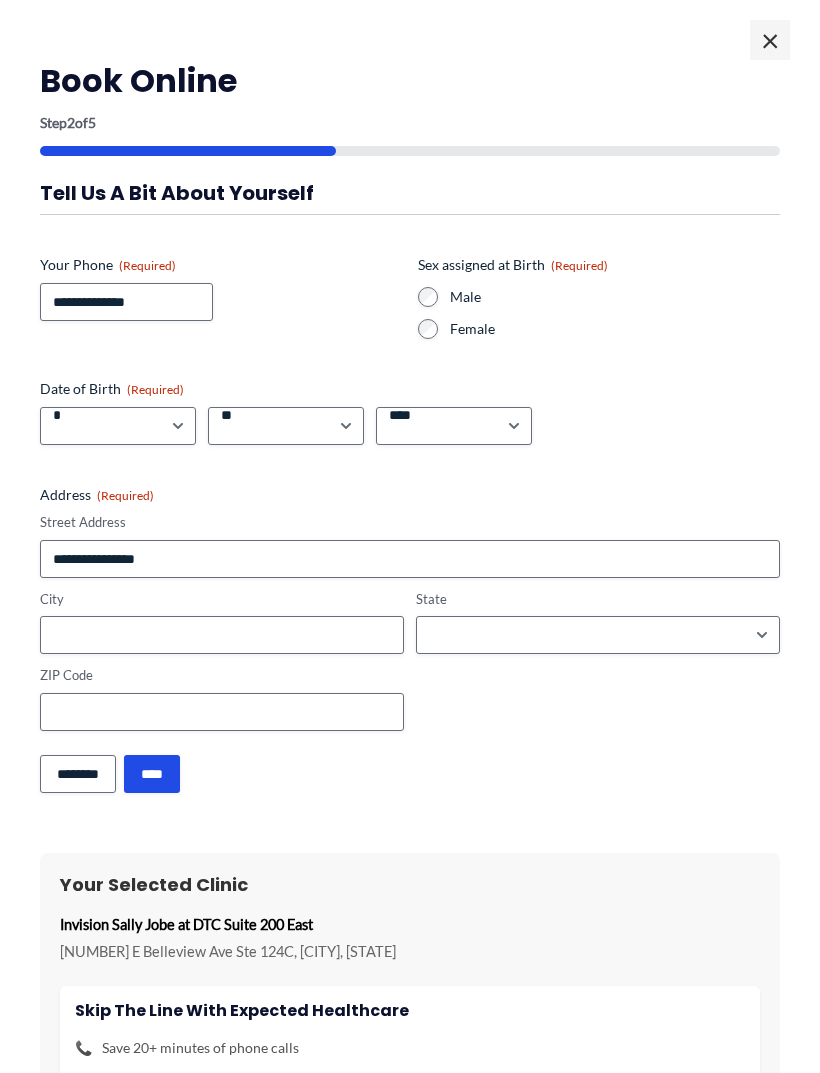 click on "Month ***** * * * * * * * * * ** ** ** Day *** * * * * * * * * * ** ** ** ** ** ** ** ** ** ** ** ** ** ** ** ** ** ** ** ** ** Year **** **** **** **** **** **** **** **** **** **** **** **** **** **** **** **** **** **** **** **** **** **** **** **** **** **** **** **** **** **** **** **** **** **** **** **** **** **** **** **** **** **** **** **** **** **** **** **** **** **** **** **** **** **** **** **** **** **** **** **** **** **** **** **** **** **** **** **** **** **** **** **** **** **** **** **** **** **** **** **** **** **** **** **** **** **** **** **** **** **** **** **** **** **** **** **** **** **** **** **** **** **** **** **** **** **** **** ****" at bounding box center [410, 426] 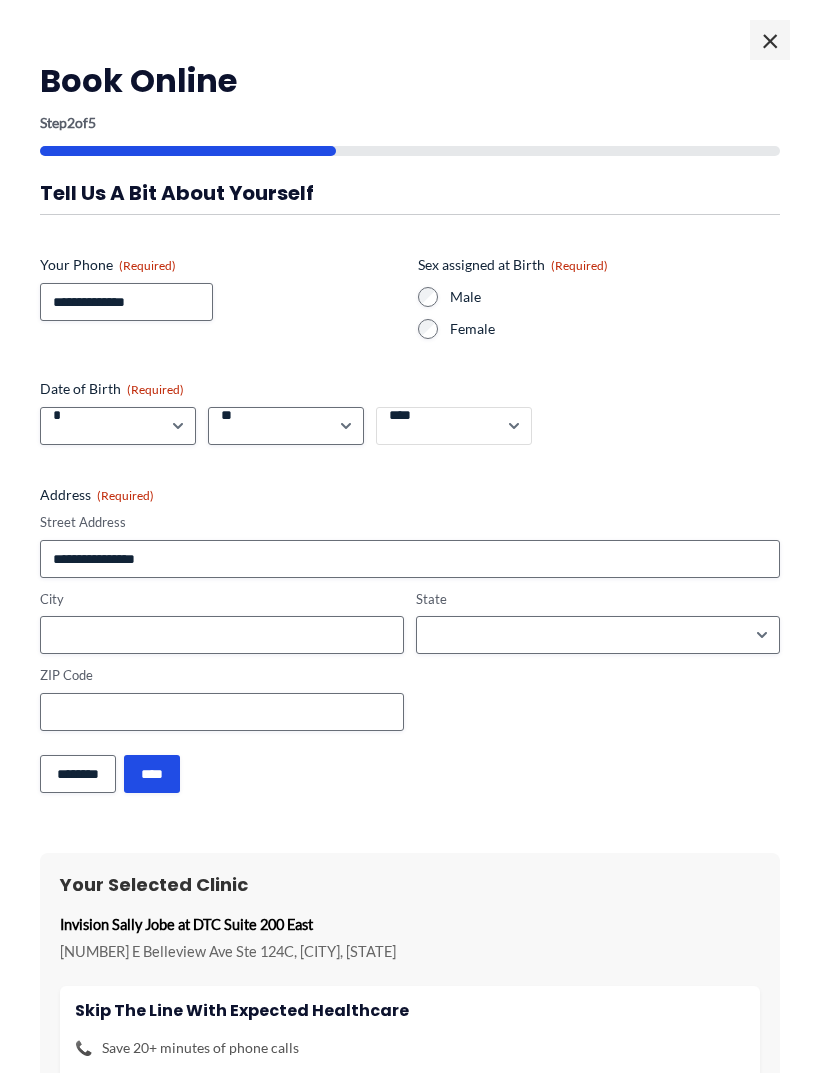 click on "**** **** **** **** **** **** **** **** **** **** **** **** **** **** **** **** **** **** **** **** **** **** **** **** **** **** **** **** **** **** **** **** **** **** **** **** **** **** **** **** **** **** **** **** **** **** **** **** **** **** **** **** **** **** **** **** **** **** **** **** **** **** **** **** **** **** **** **** **** **** **** **** **** **** **** **** **** **** **** **** **** **** **** **** **** **** **** **** **** **** **** **** **** **** **** **** **** **** **** **** **** **** **** **** **** **** **** ****" at bounding box center (454, 426) 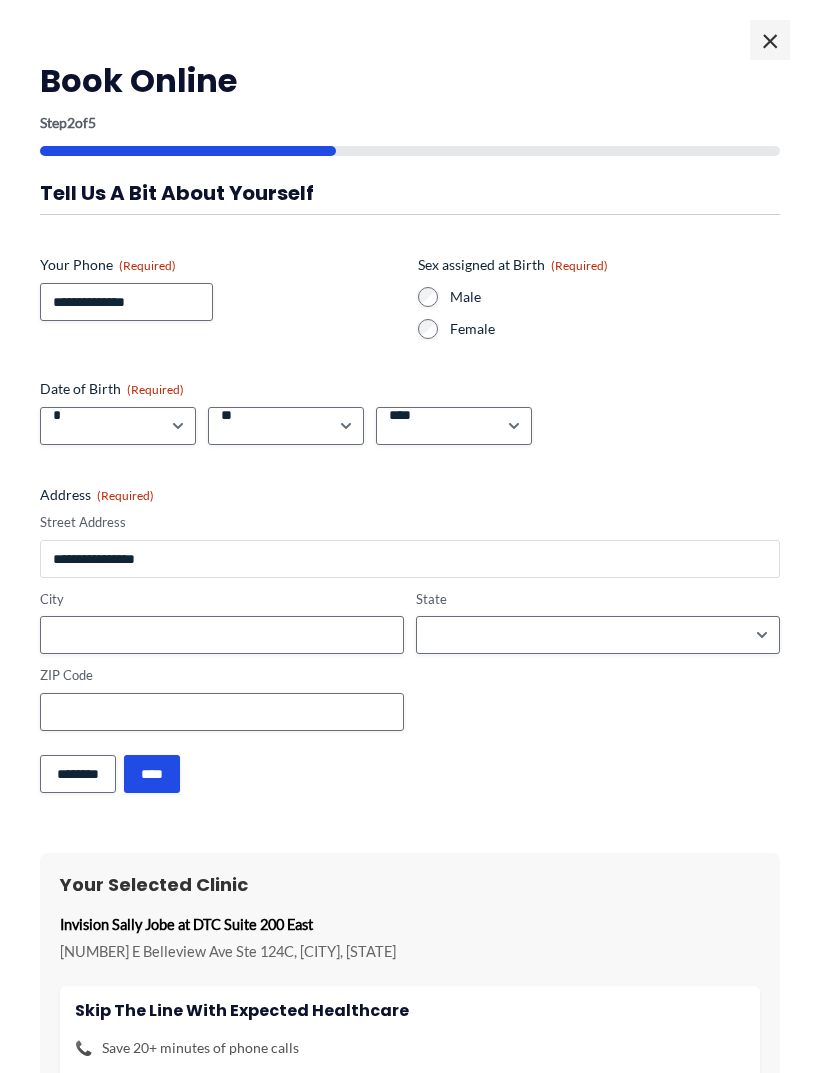 click on "Street Address" at bounding box center [410, 559] 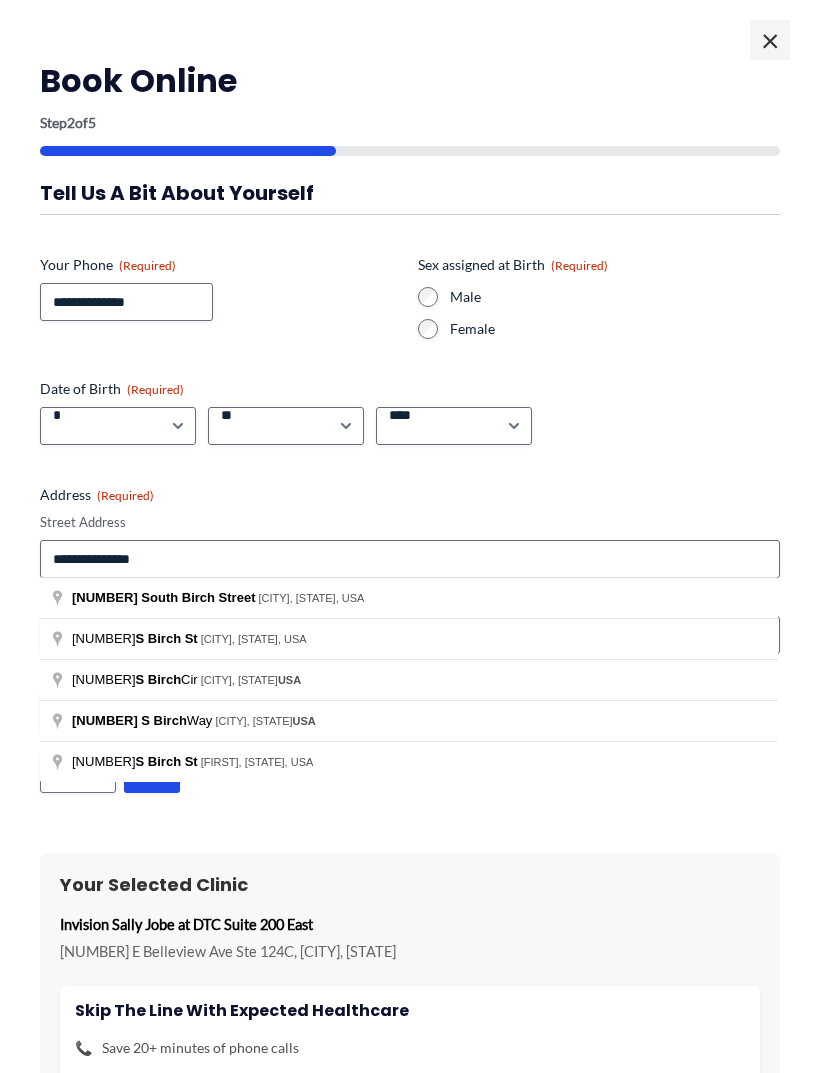 type on "**********" 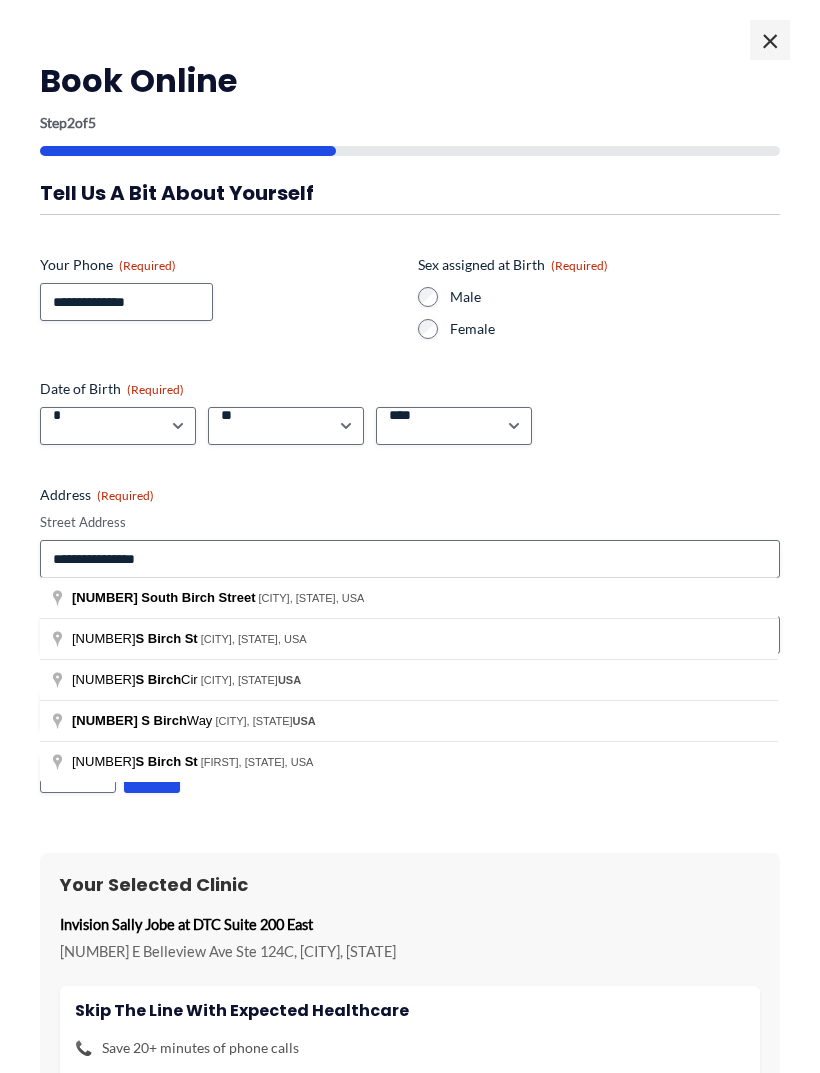 type on "**********" 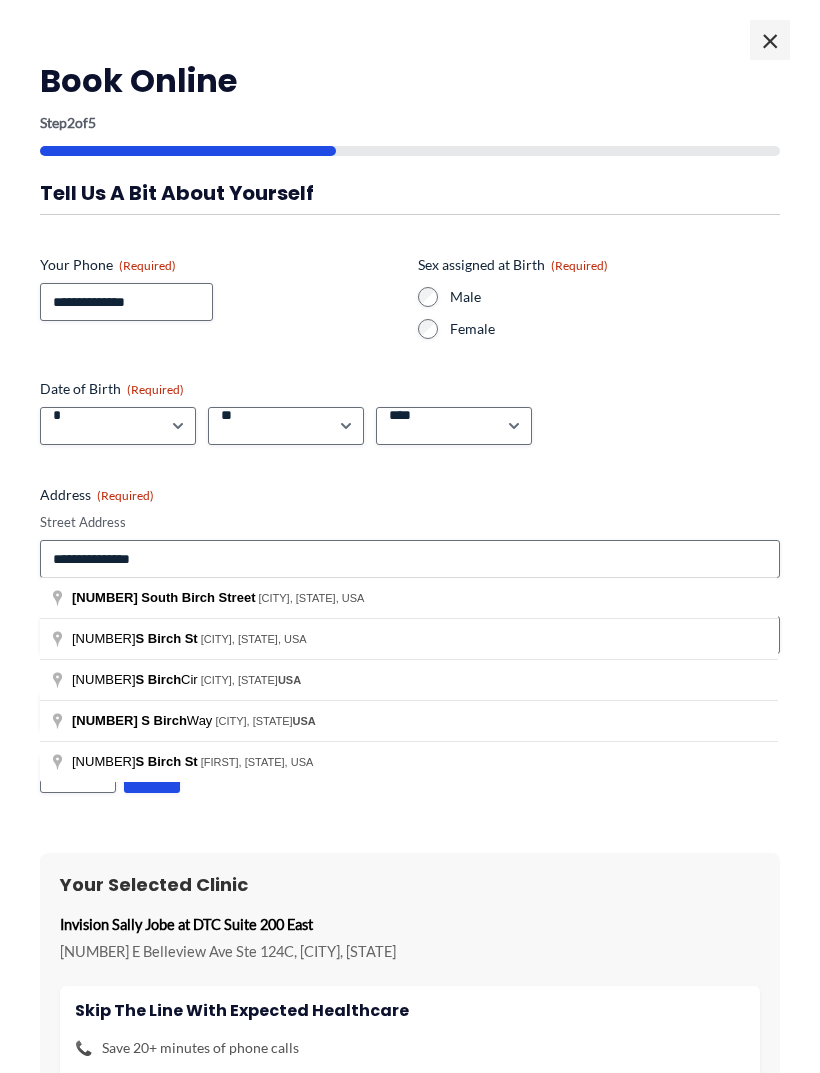 type on "******" 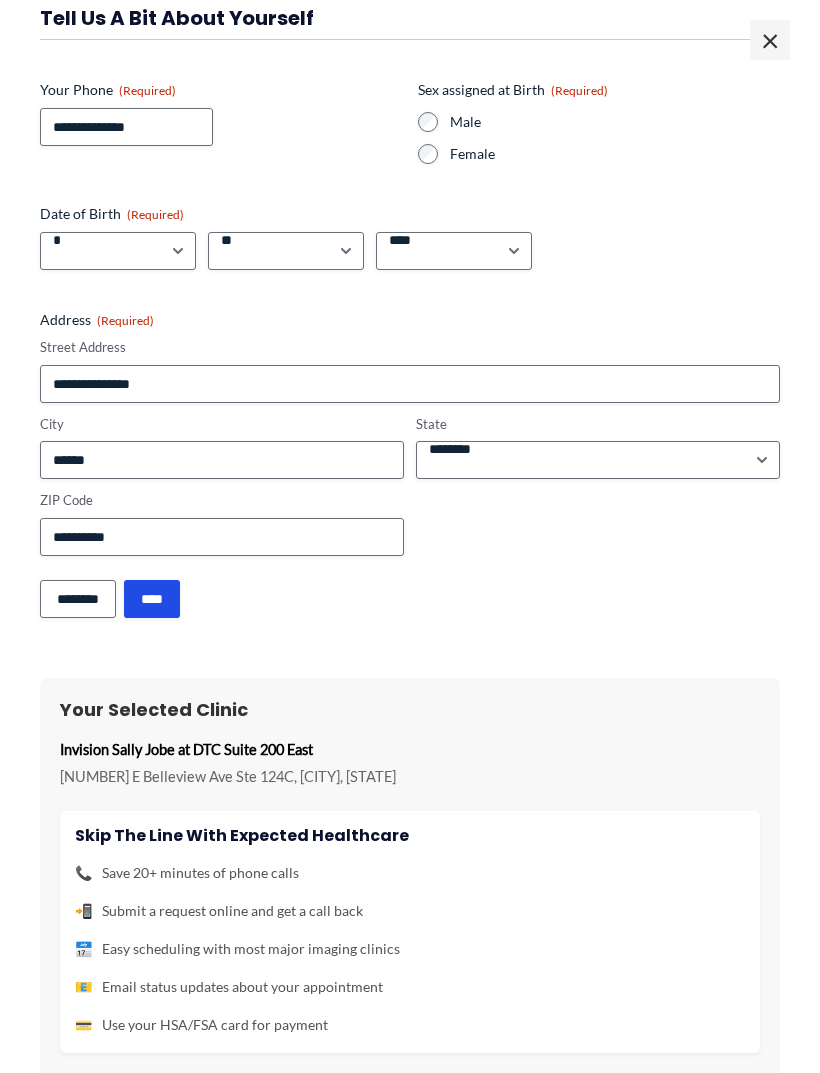 scroll, scrollTop: 176, scrollLeft: 0, axis: vertical 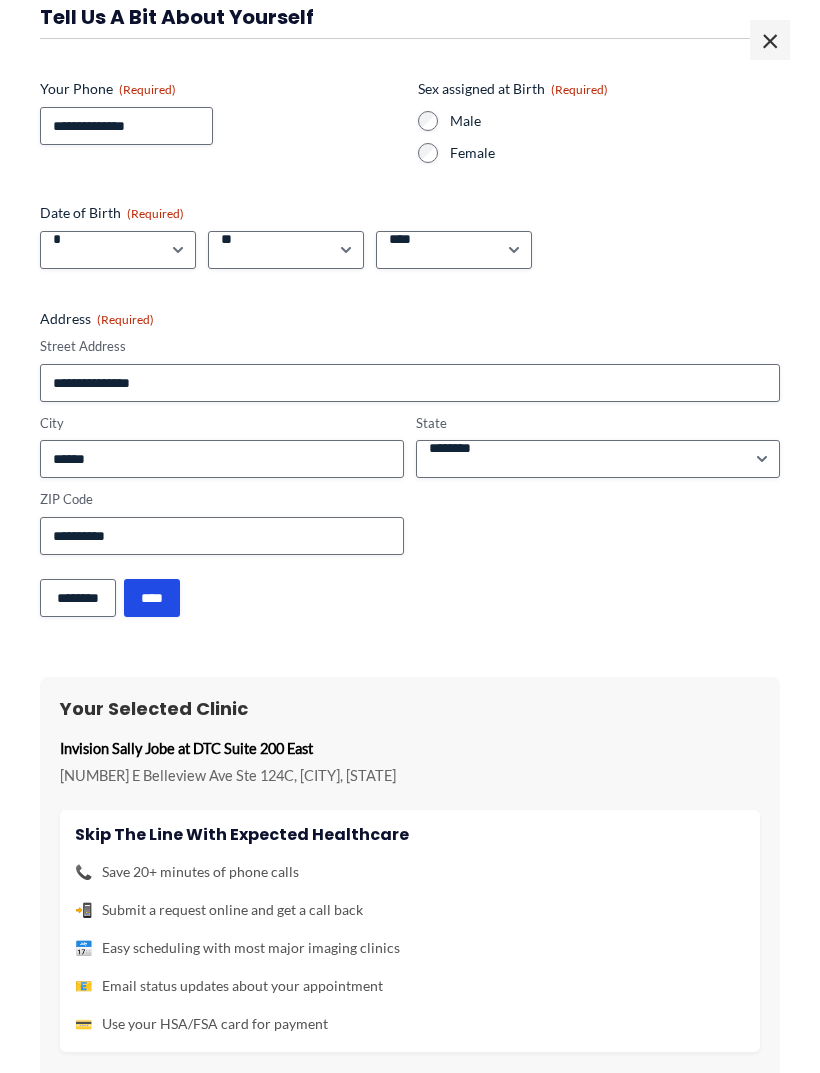 click on "****" at bounding box center (152, 598) 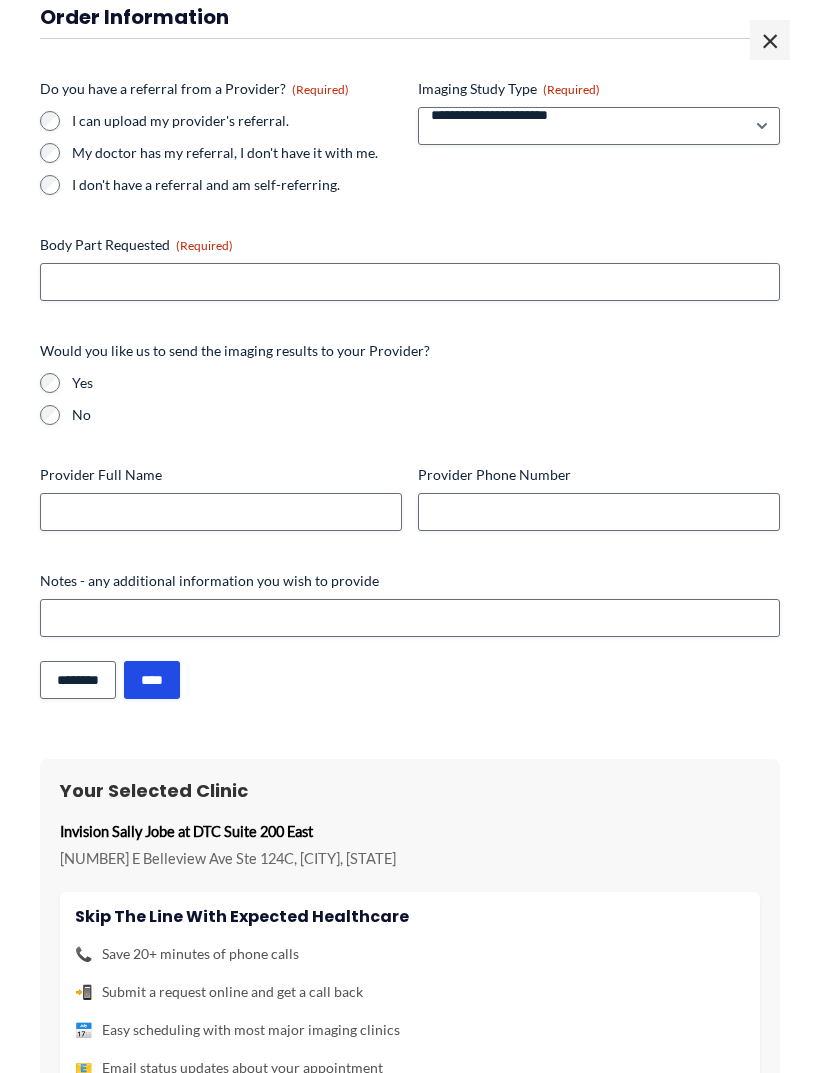 scroll, scrollTop: 1462, scrollLeft: 0, axis: vertical 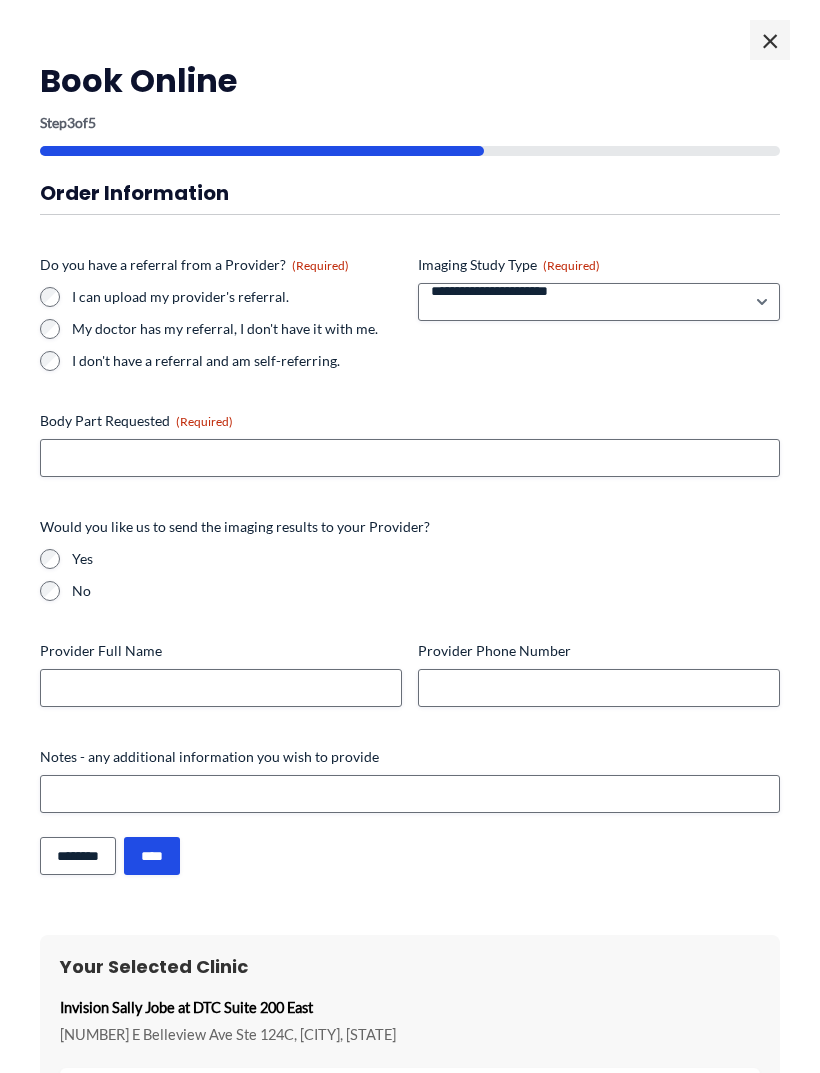 click on "My doctor has my referral, I don't have it with me." at bounding box center (221, 329) 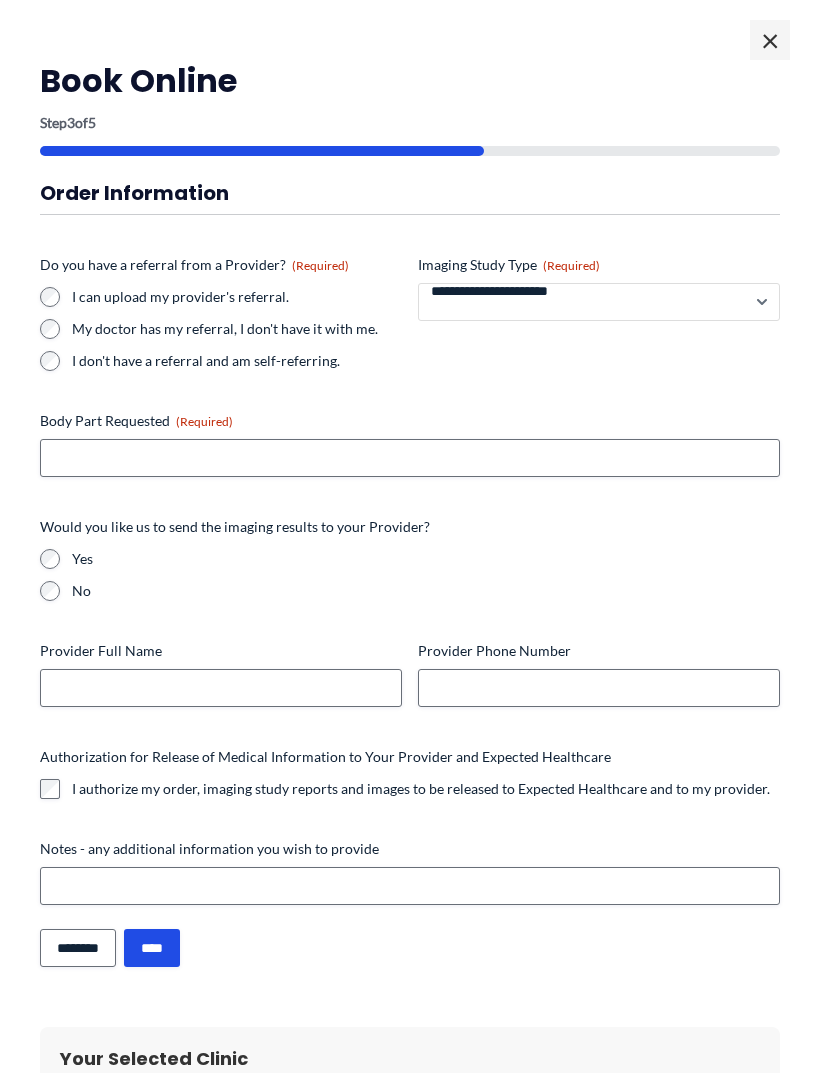 click on "**********" at bounding box center (599, 302) 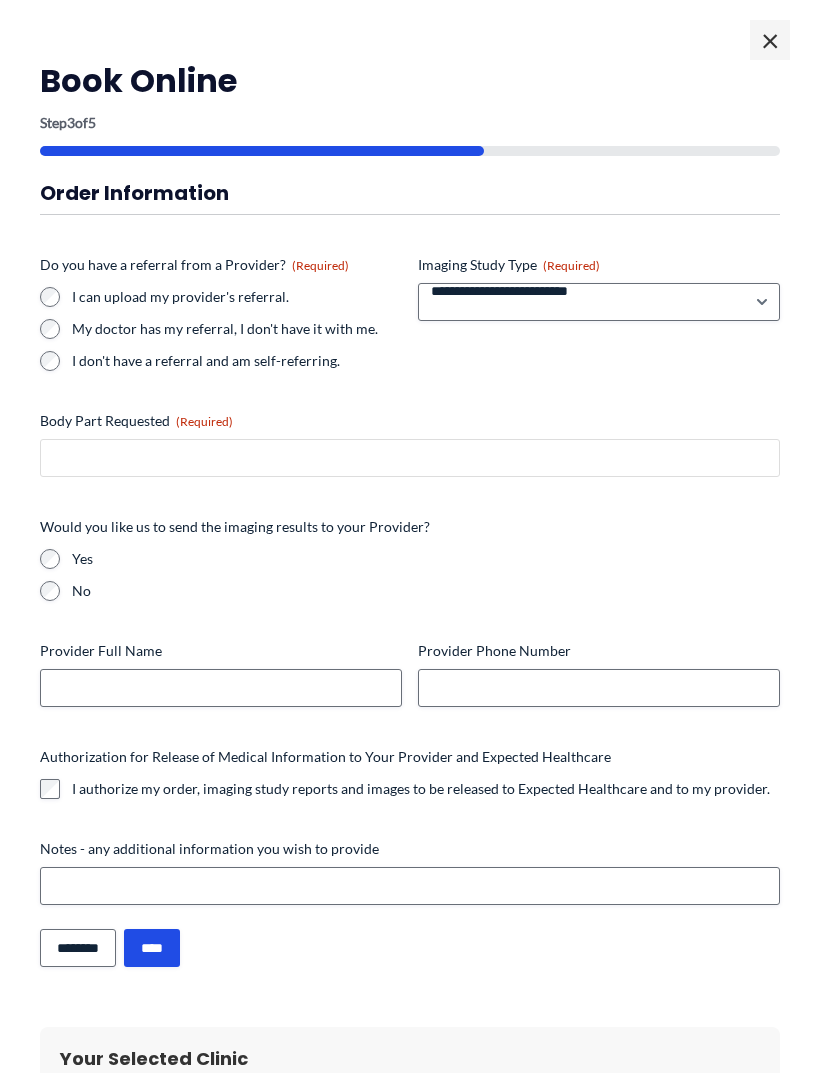 click on "Body Part Requested (Required)" at bounding box center [410, 458] 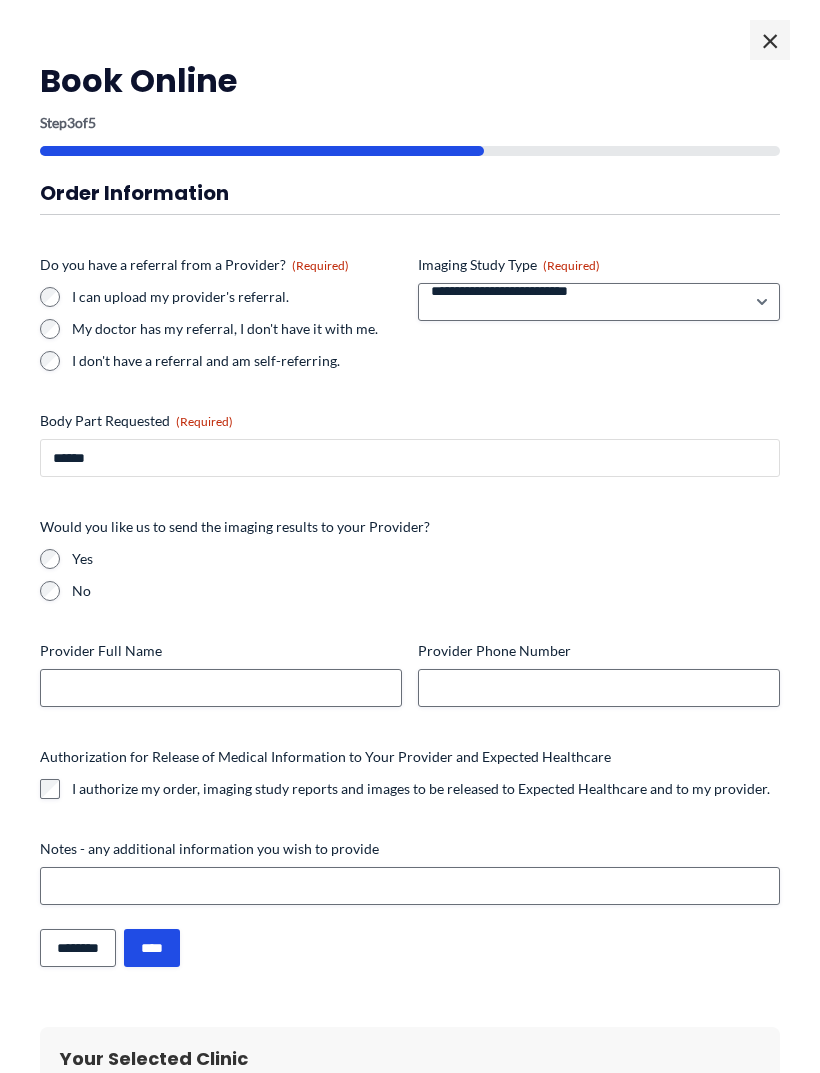 type on "******" 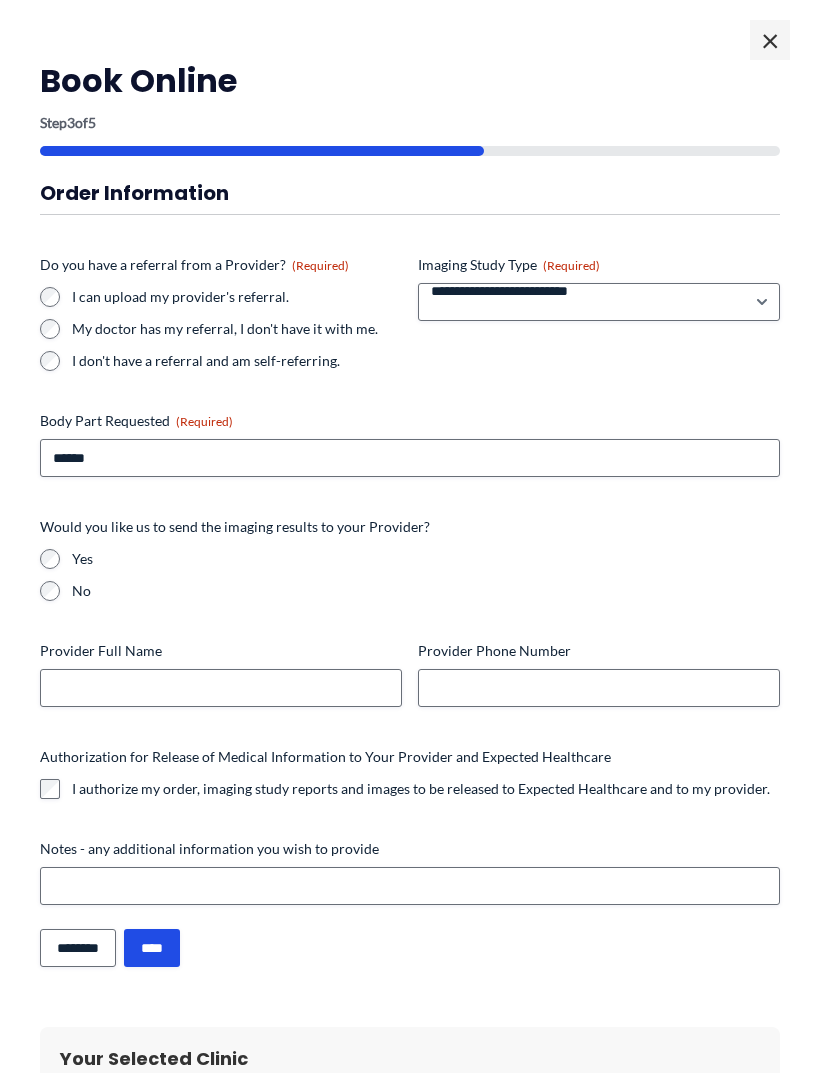 click on "Yes" at bounding box center [410, 559] 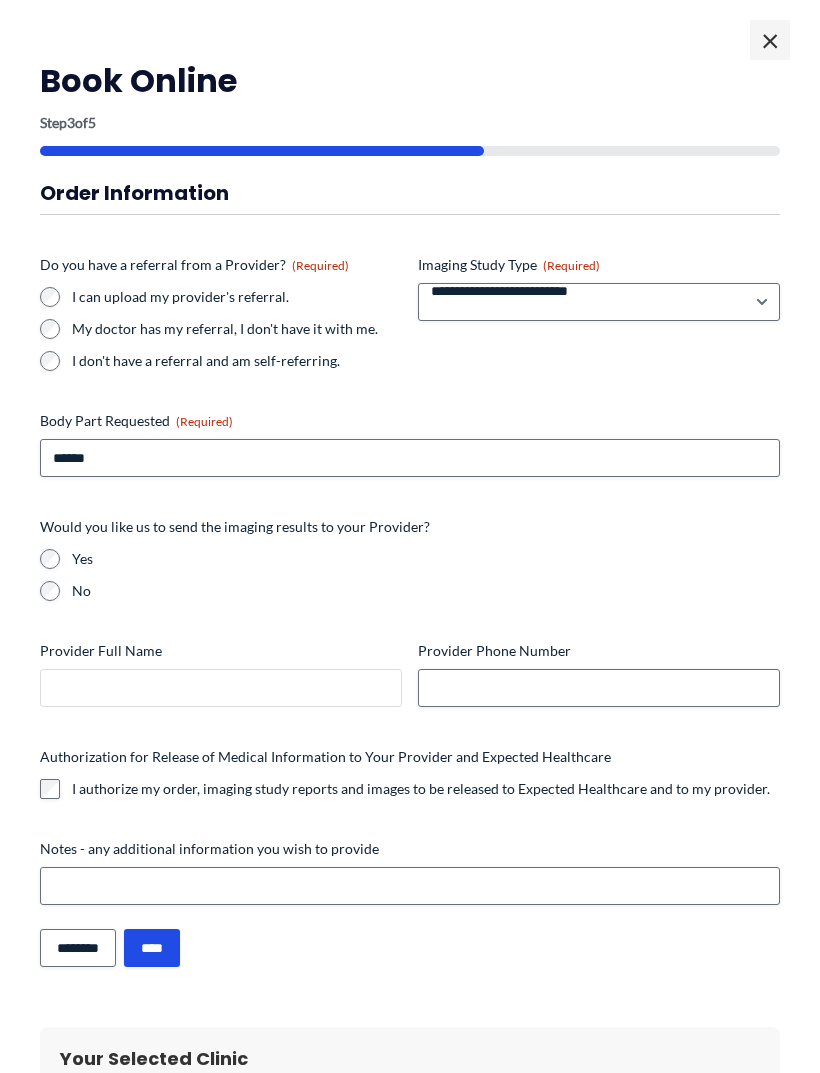click on "Provider Full Name" at bounding box center (221, 688) 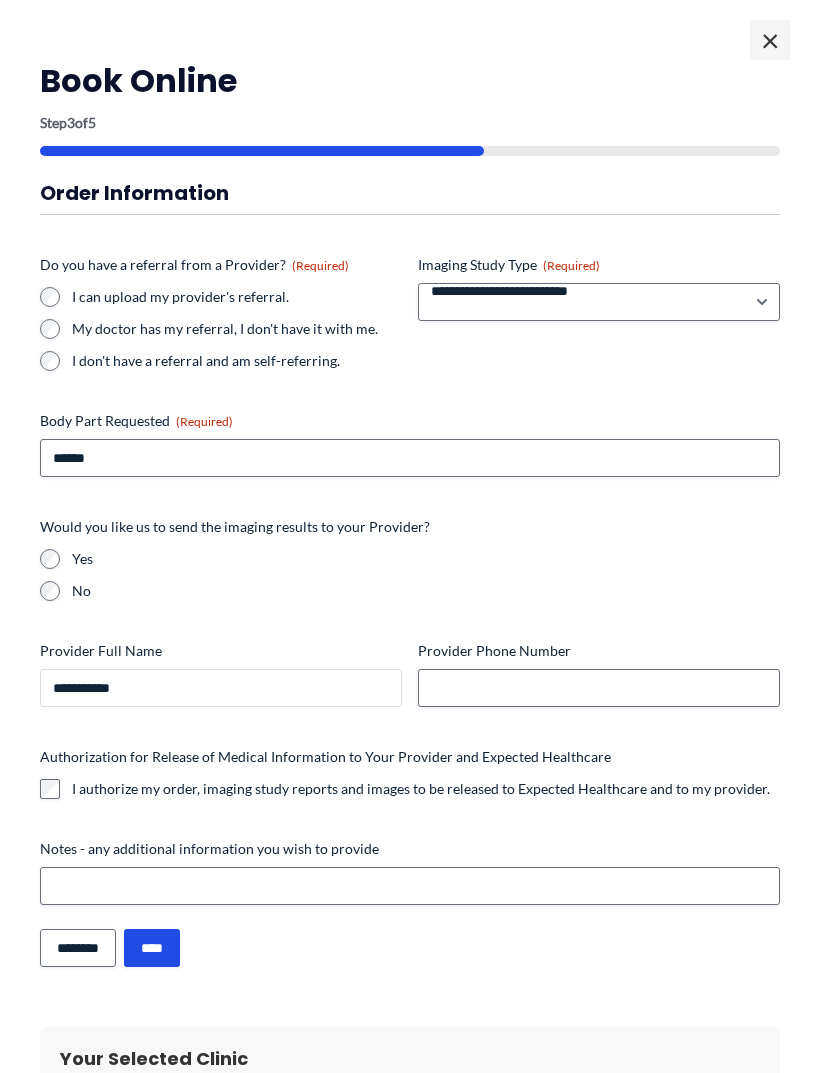type on "**********" 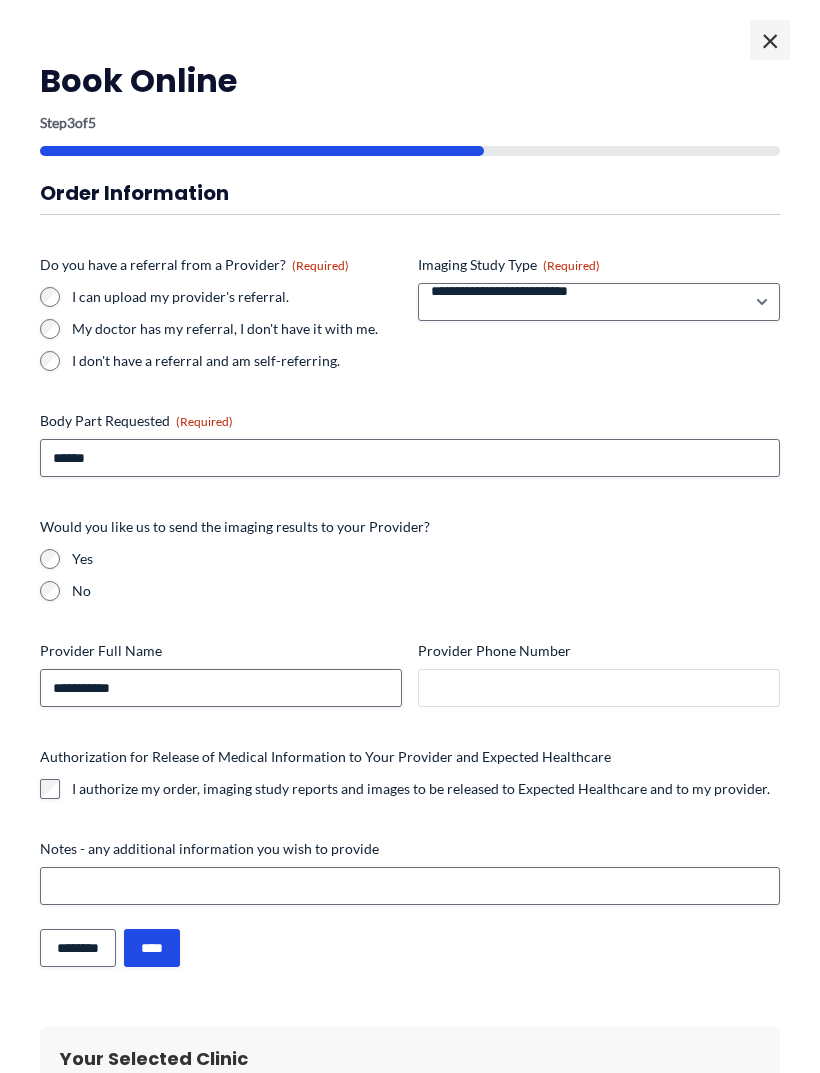 click on "Provider Phone Number" at bounding box center (599, 688) 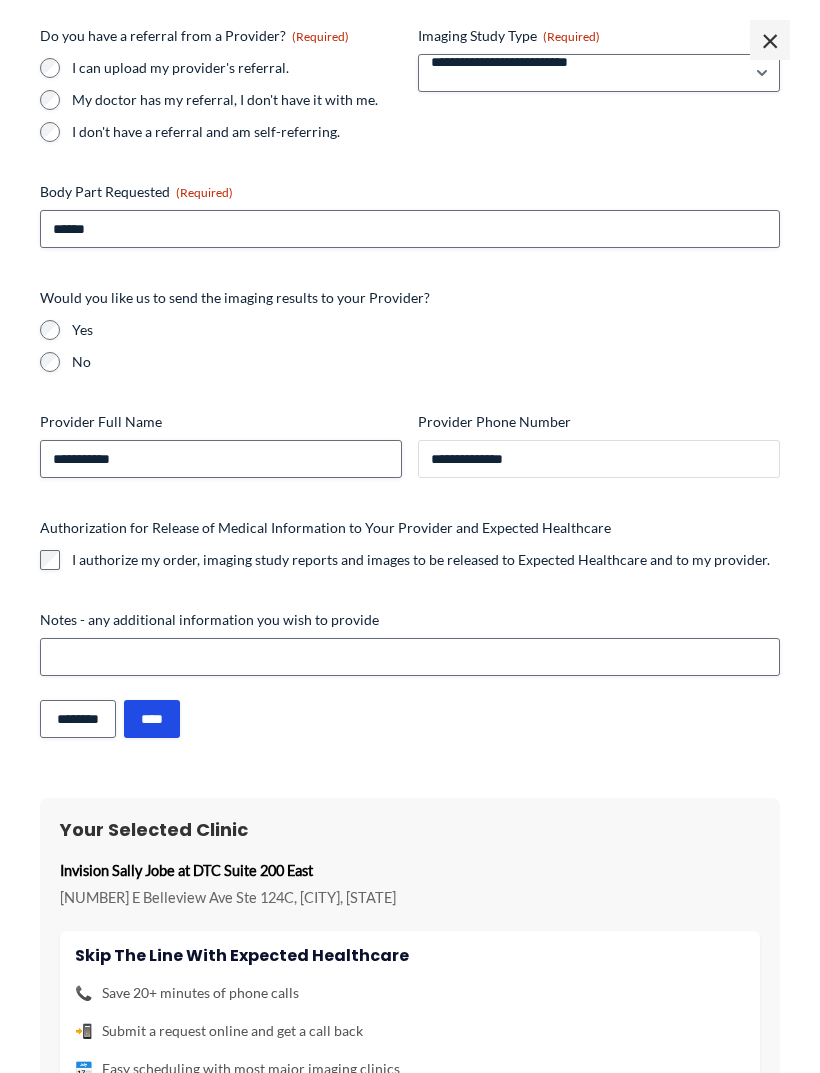 scroll, scrollTop: 232, scrollLeft: 0, axis: vertical 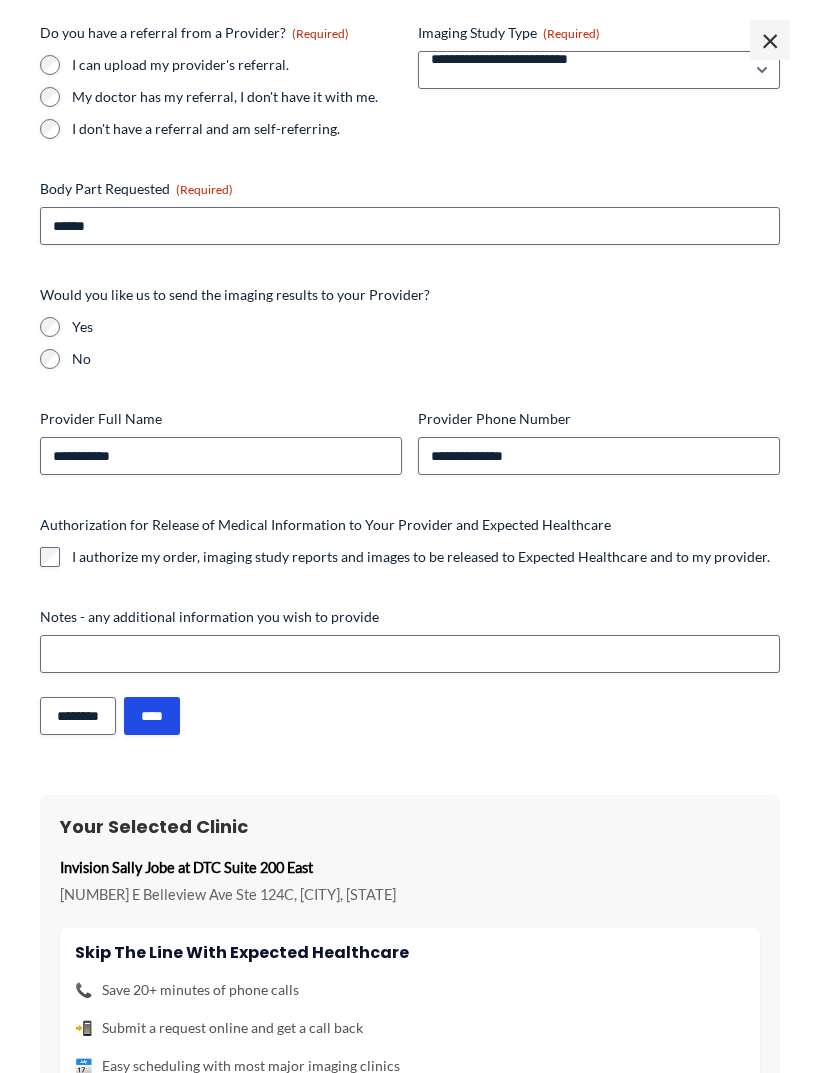 click on "**********" at bounding box center [410, 514] 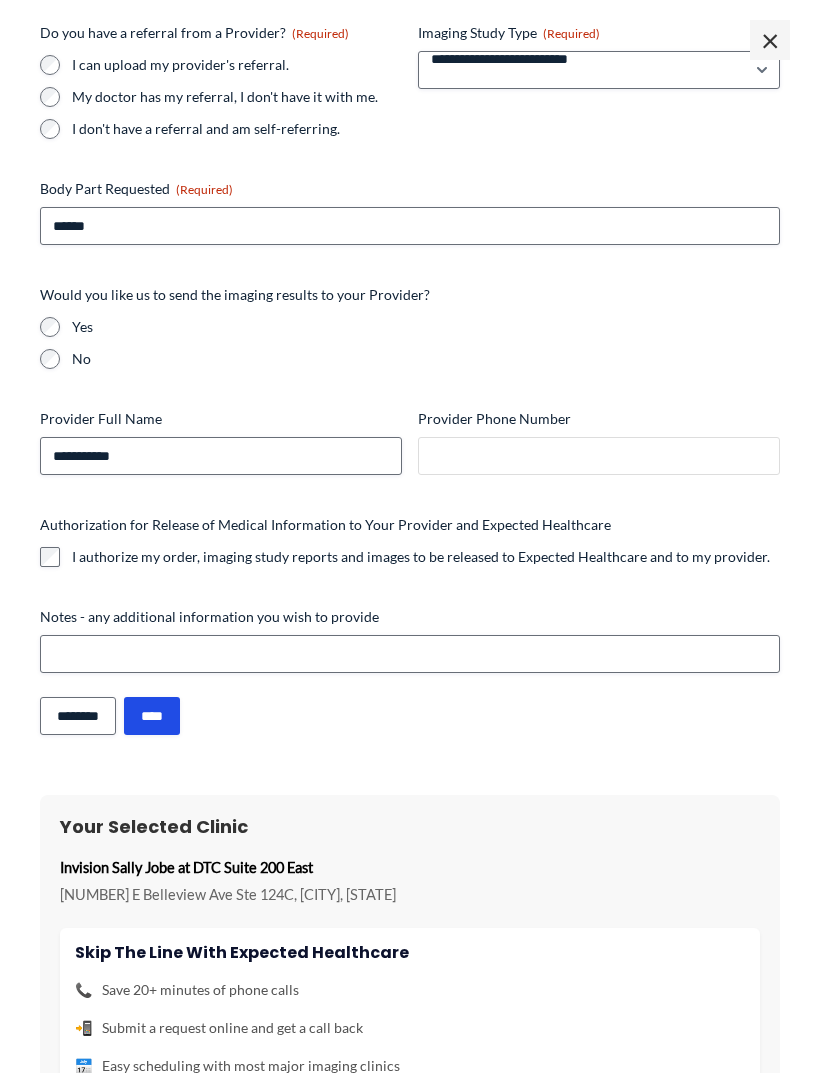 click on "Provider Phone Number" at bounding box center (599, 456) 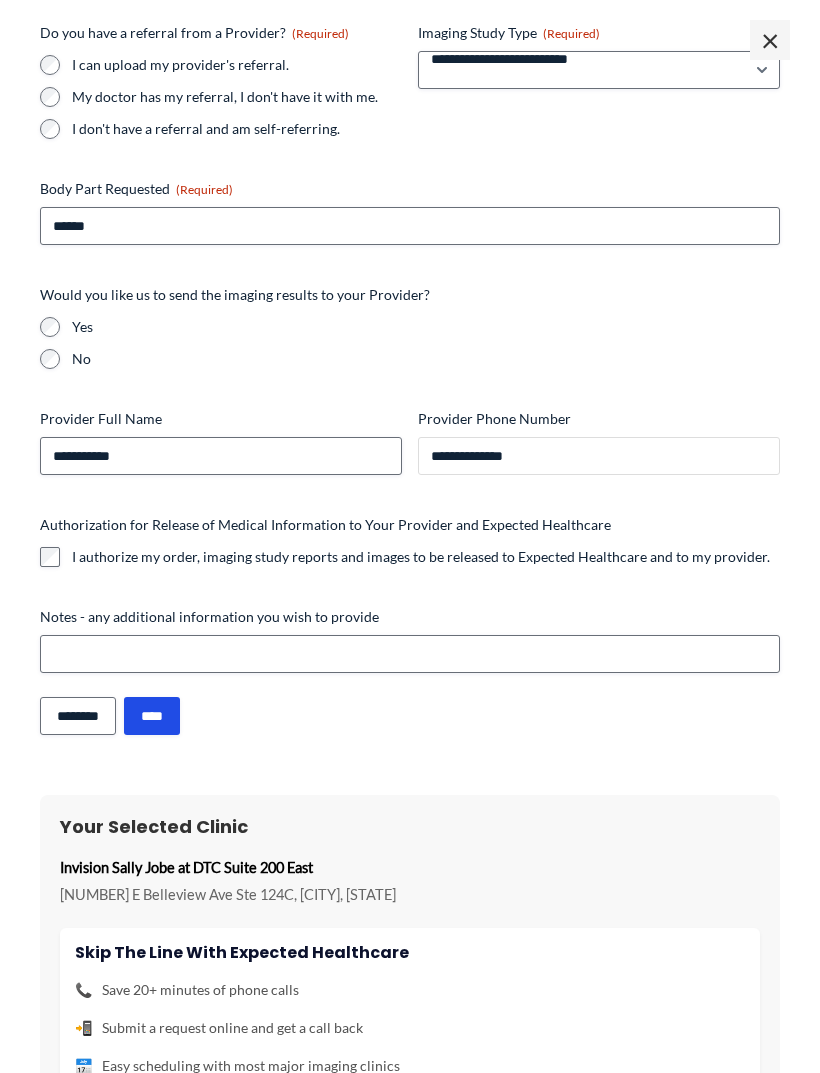 type on "**********" 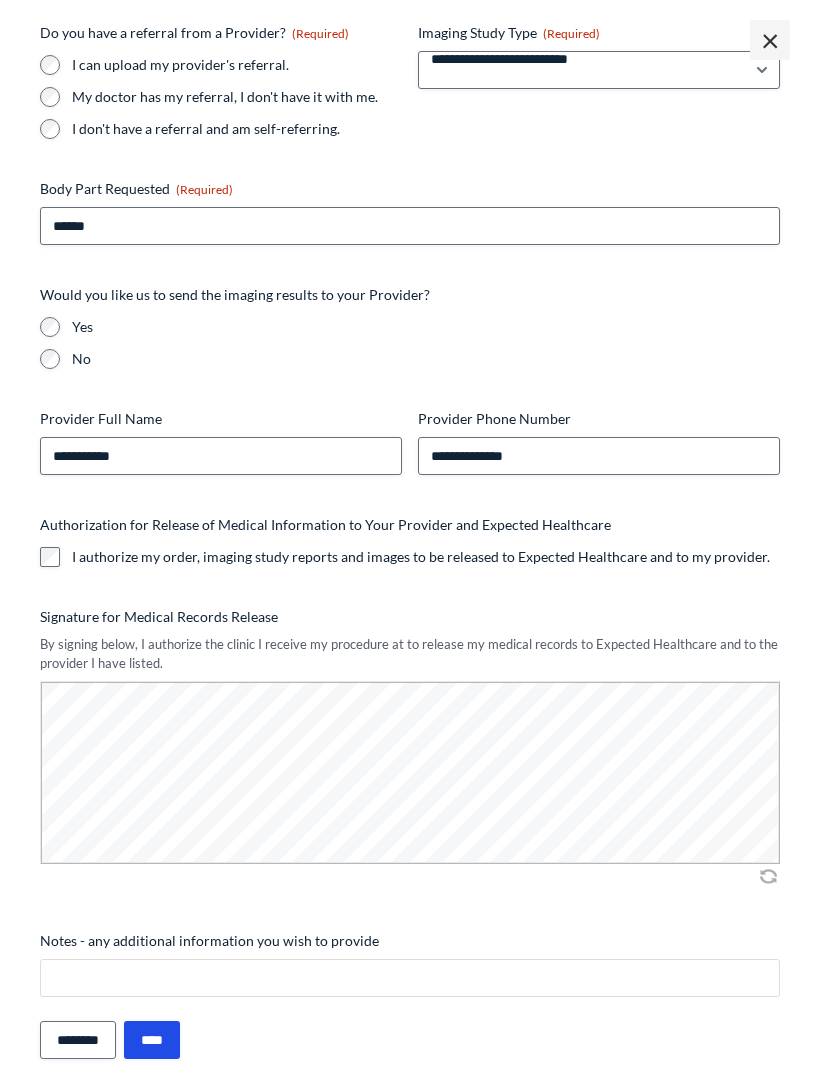 click on "Notes - any additional information you wish to provide" at bounding box center [410, 978] 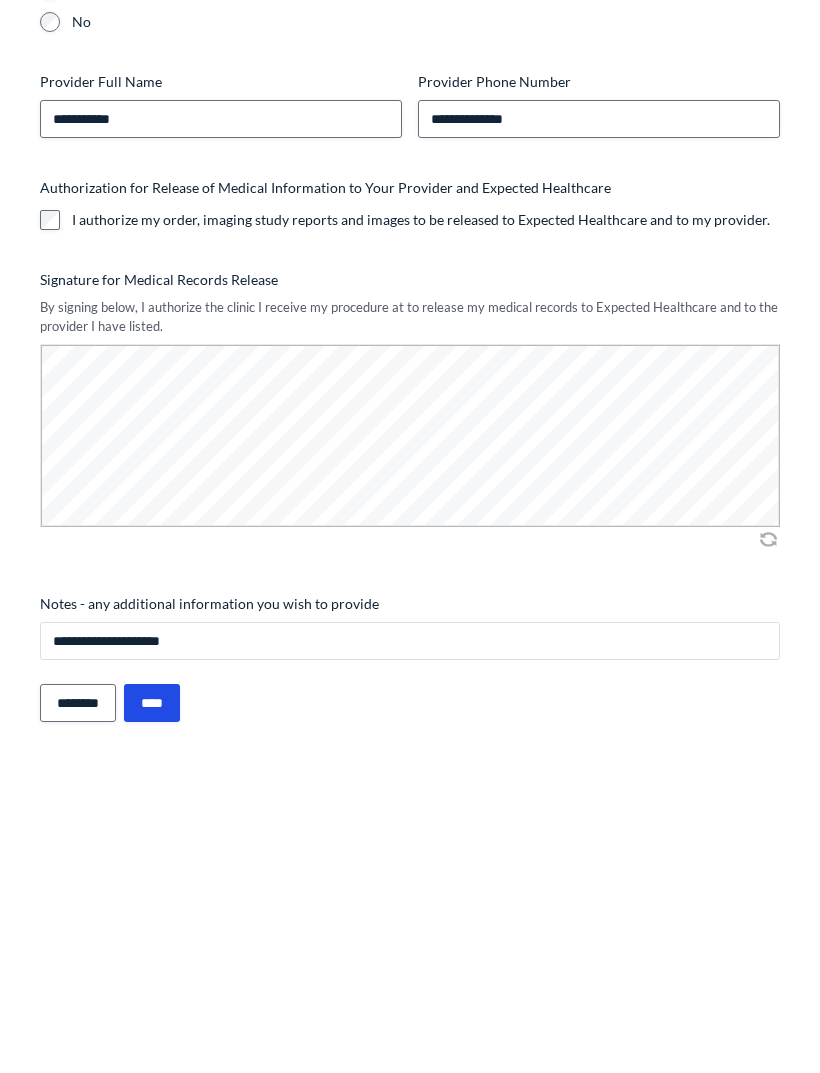 type on "**********" 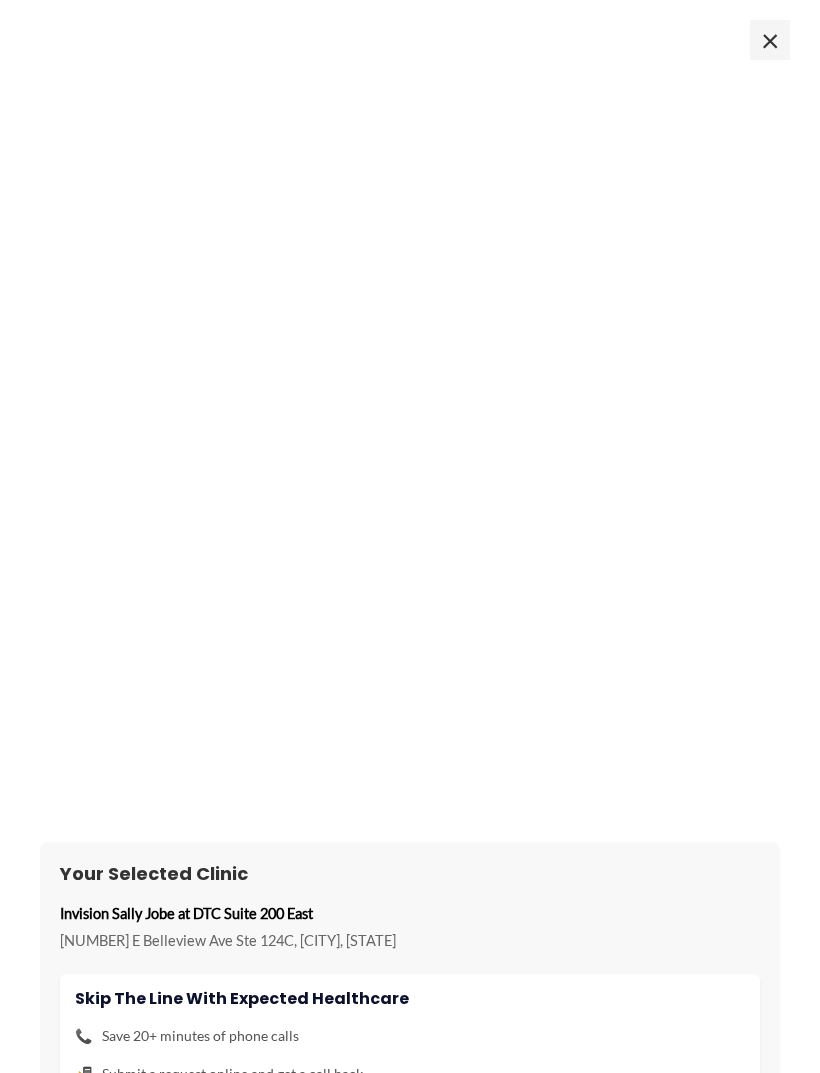 scroll, scrollTop: 0, scrollLeft: 0, axis: both 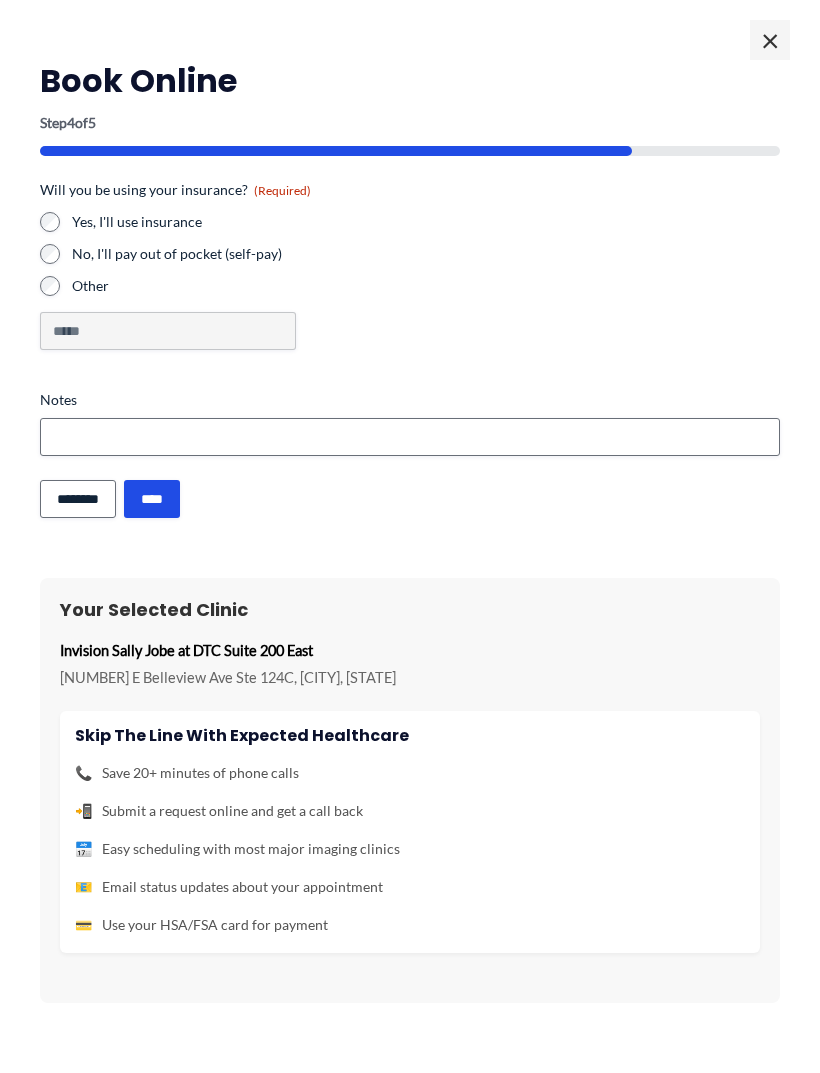 click on "Will you be using your insurance? (Required)
Yes, I'll use insurance
No, I'll pay out of pocket (self-pay)
Other *****" at bounding box center (410, 265) 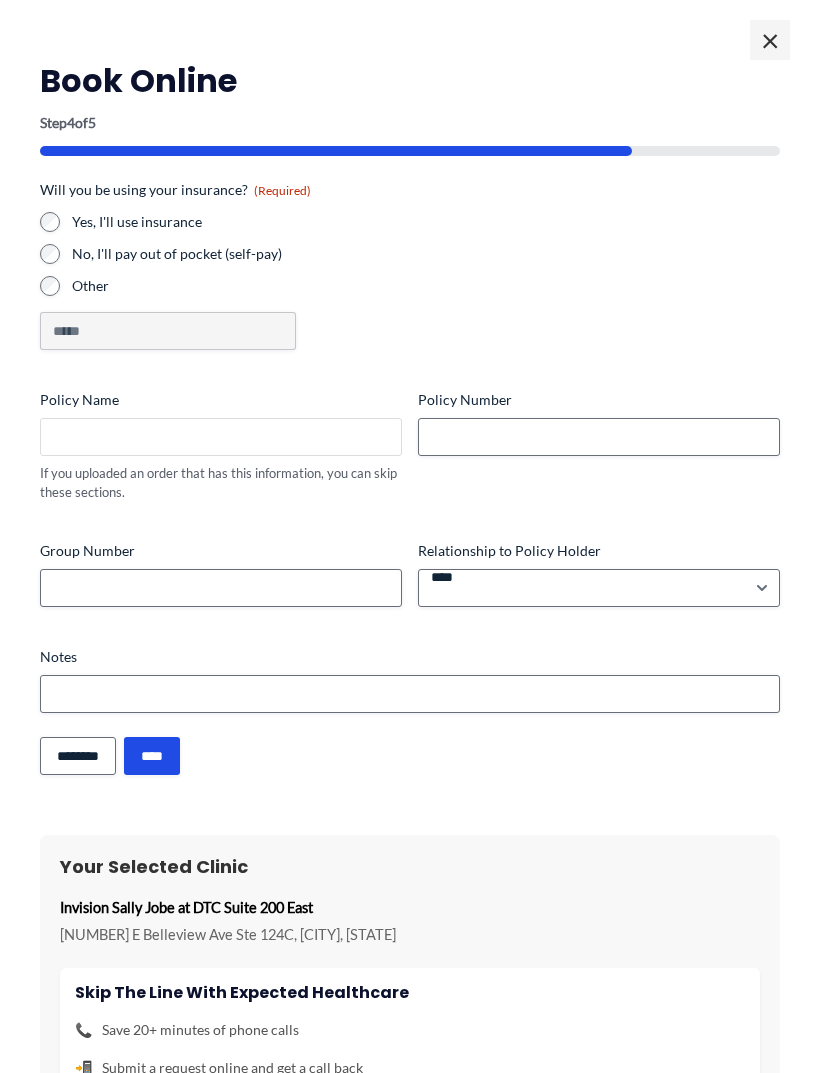 click on "Policy Name" at bounding box center [221, 437] 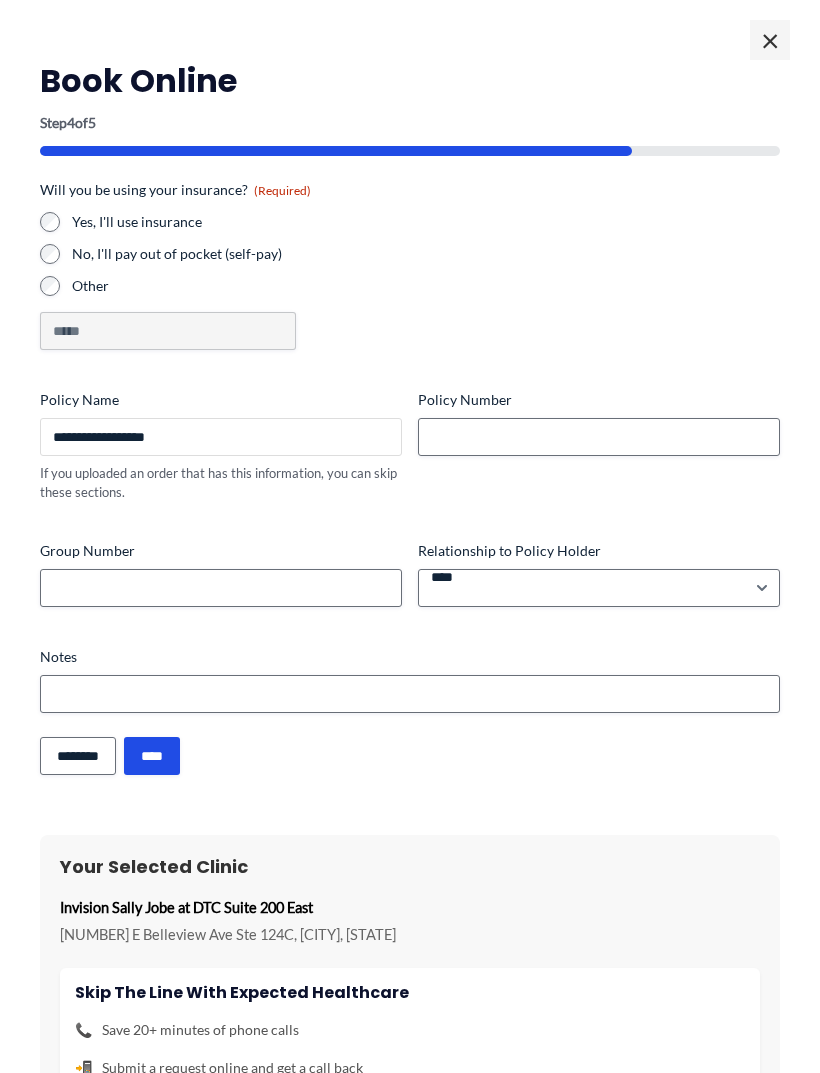 type on "**********" 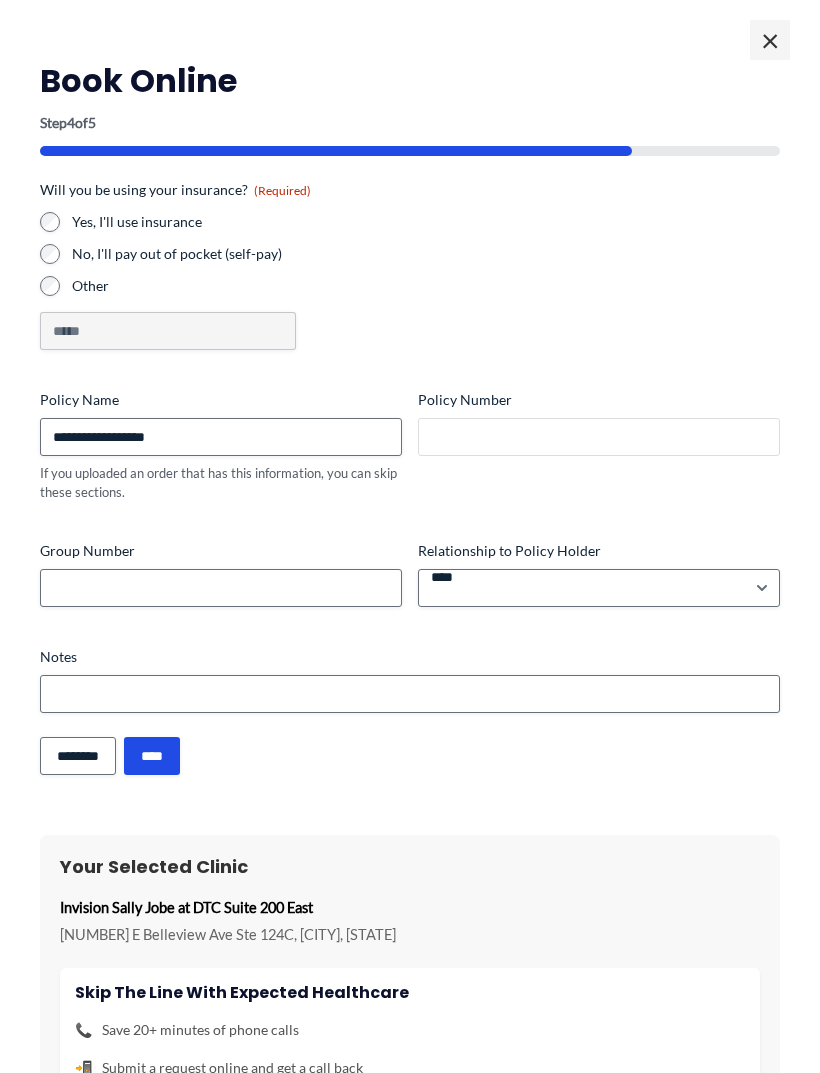 click on "Policy Number" at bounding box center (599, 437) 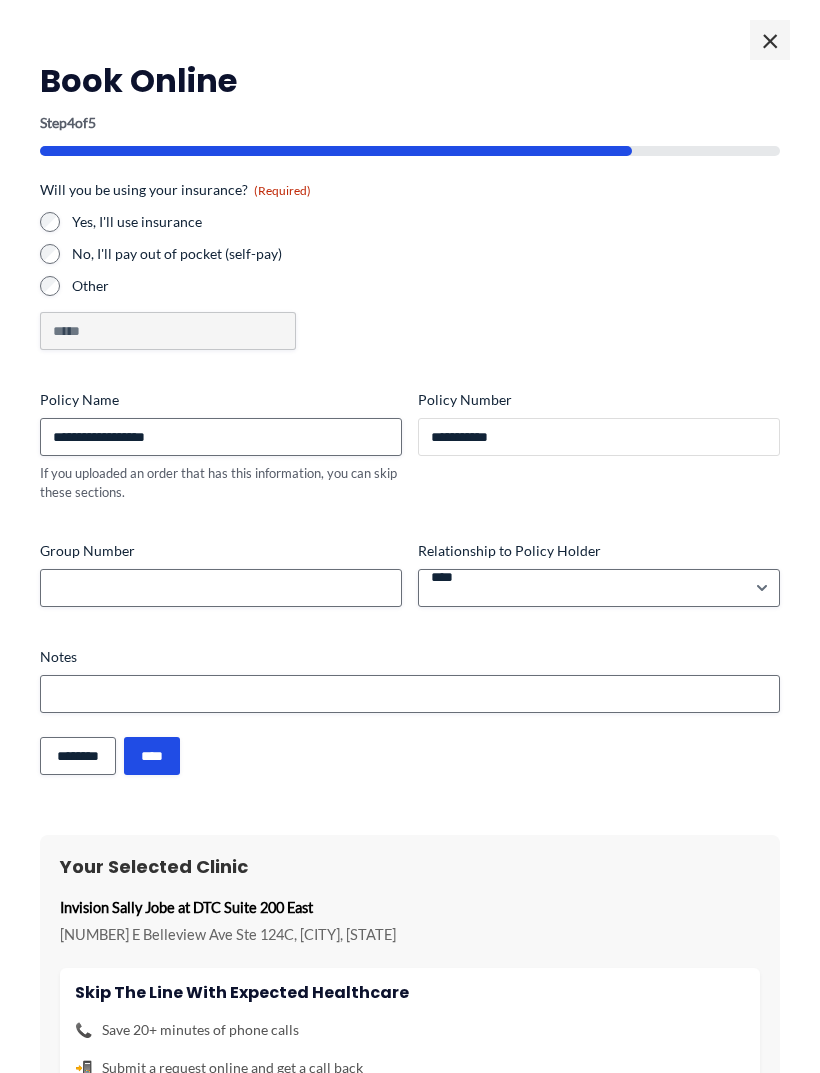 type on "**********" 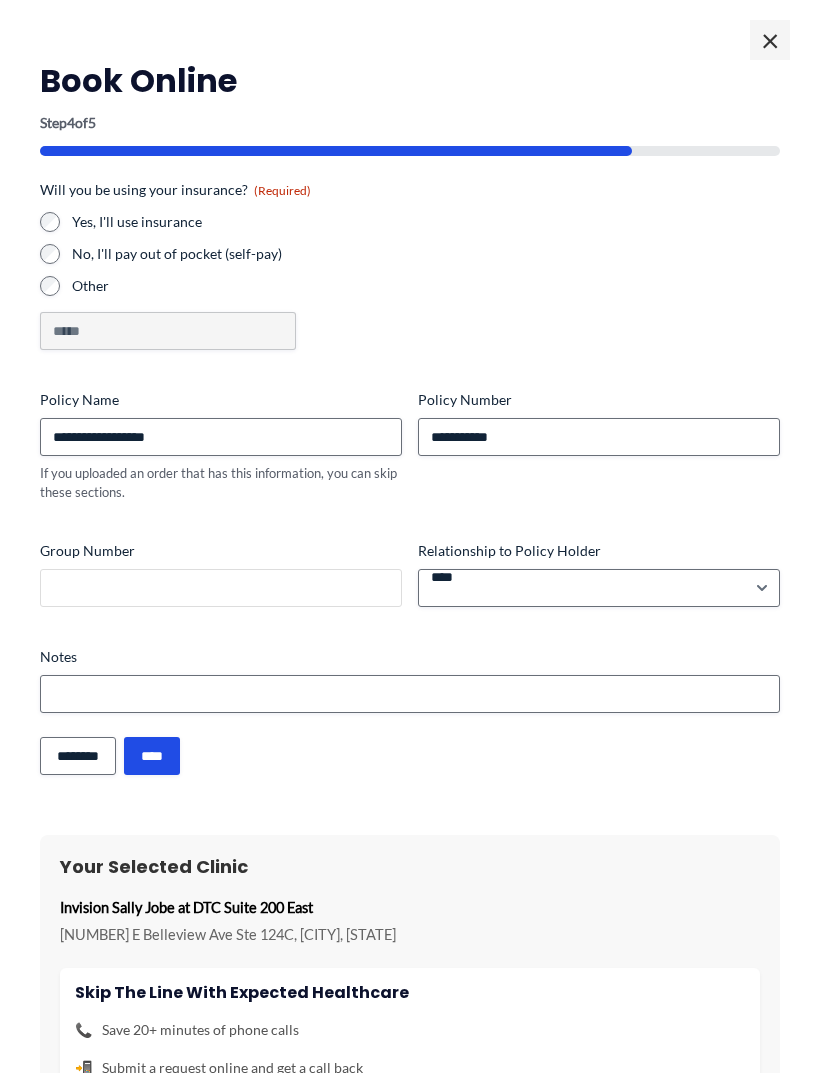 click on "Group Number" at bounding box center (221, 588) 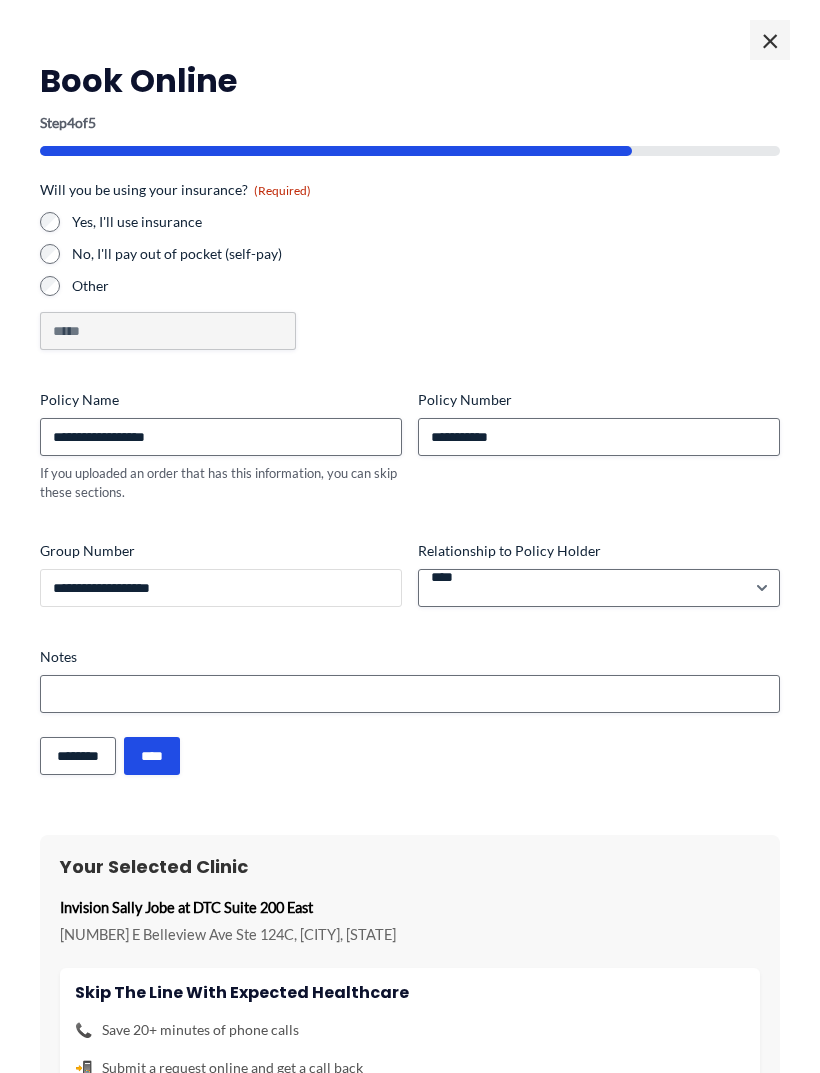 type on "**********" 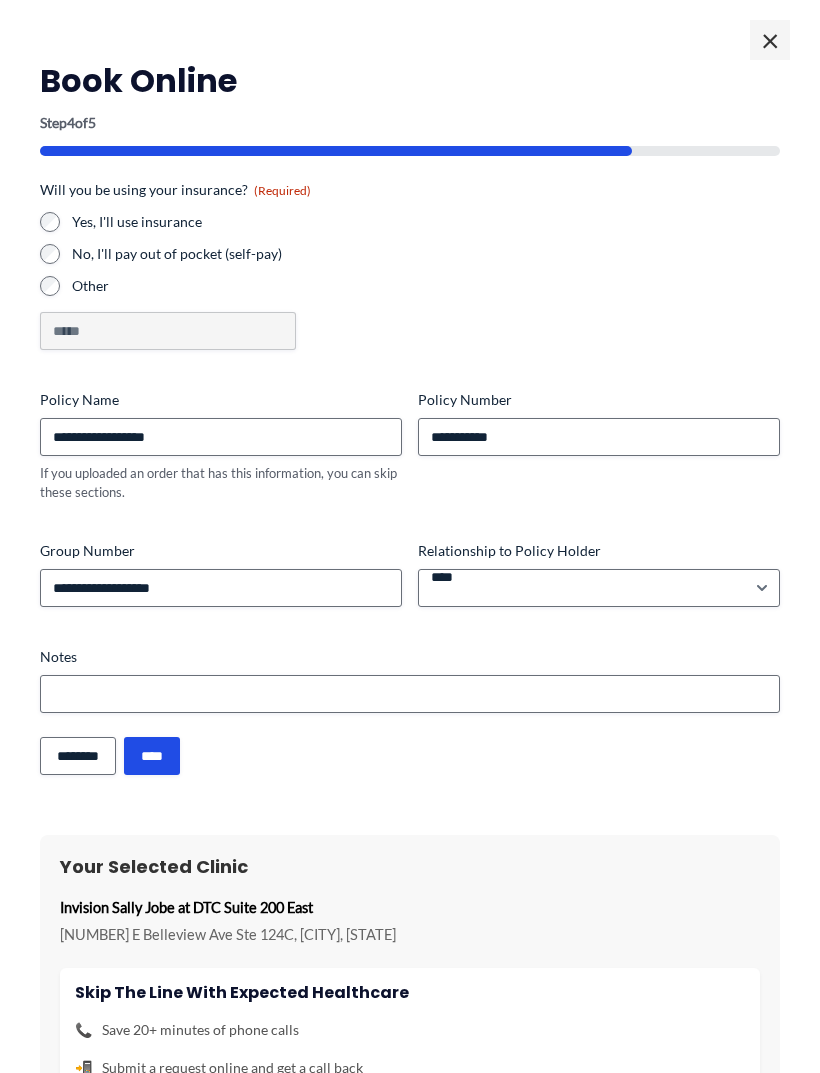 click on "****" at bounding box center [152, 756] 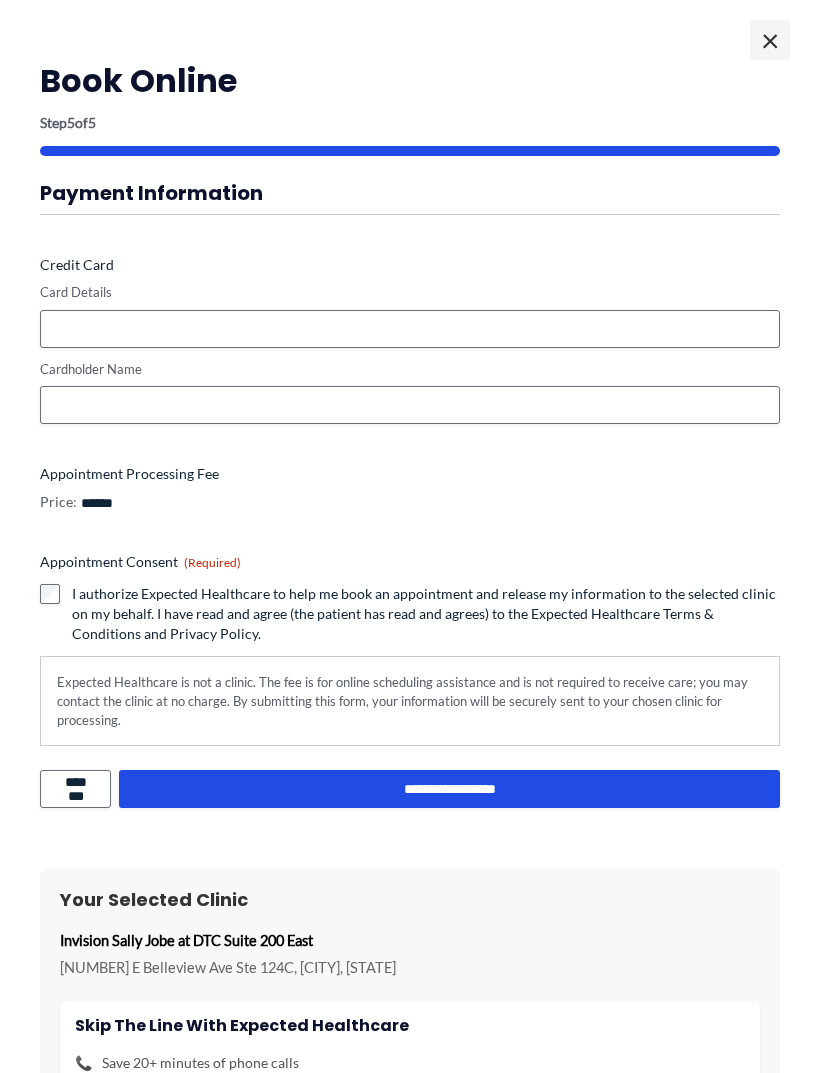 scroll, scrollTop: 1958, scrollLeft: 0, axis: vertical 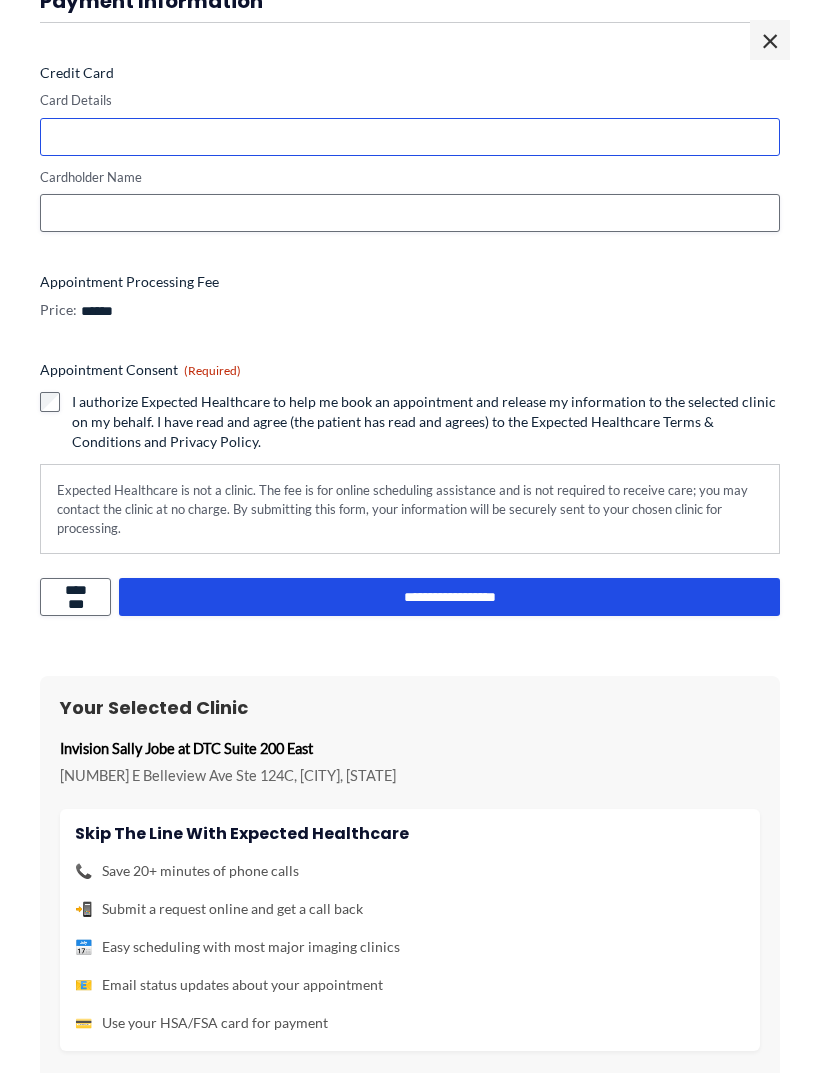 click on "**********" at bounding box center [449, 597] 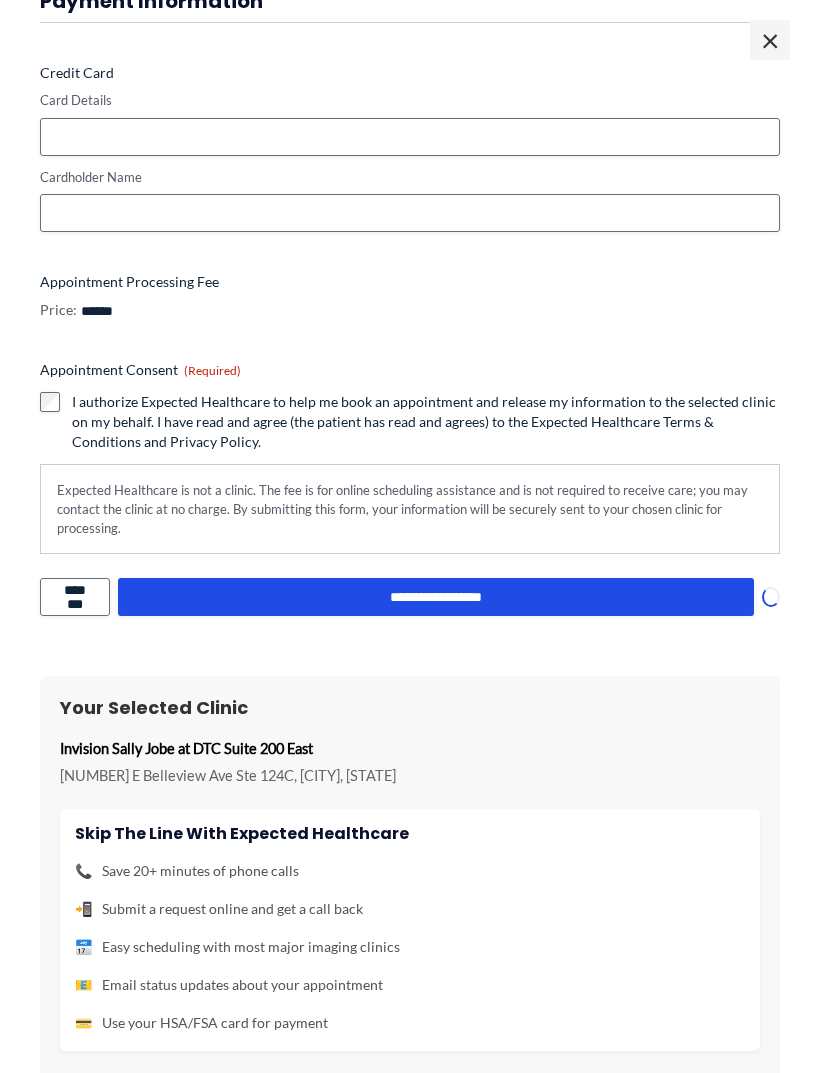 scroll, scrollTop: 0, scrollLeft: 0, axis: both 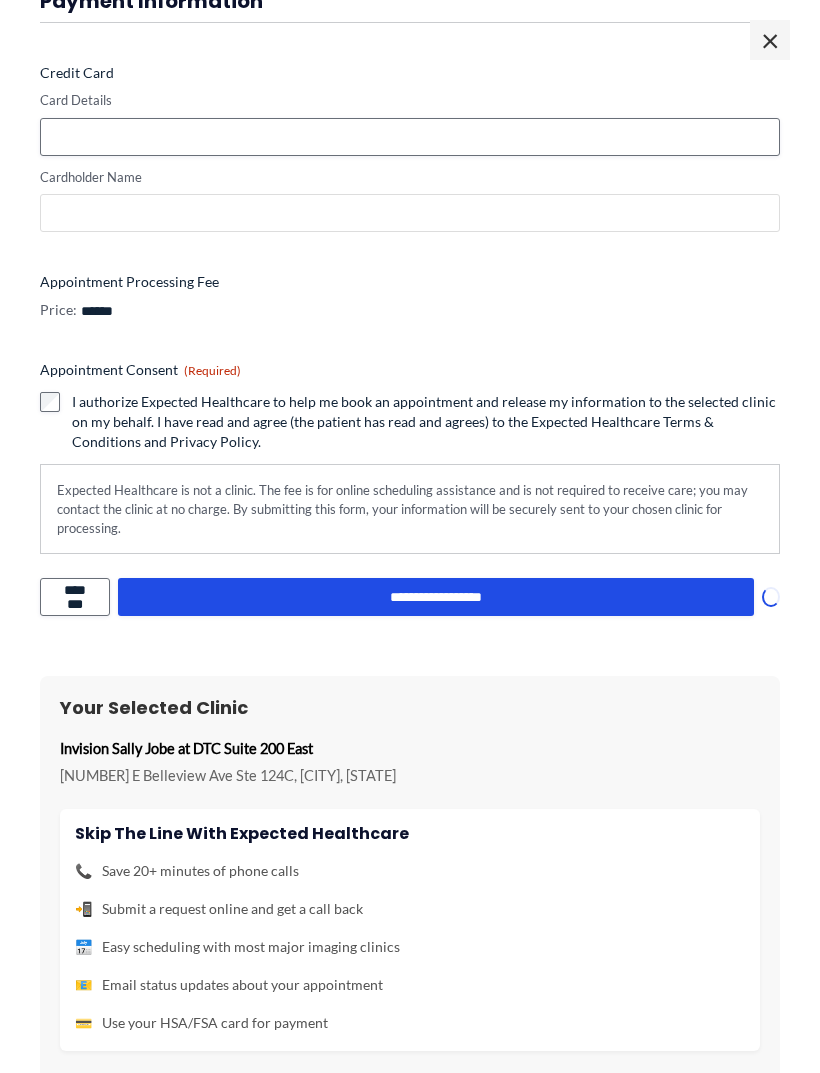 click on "Cardholder Name" at bounding box center (410, 213) 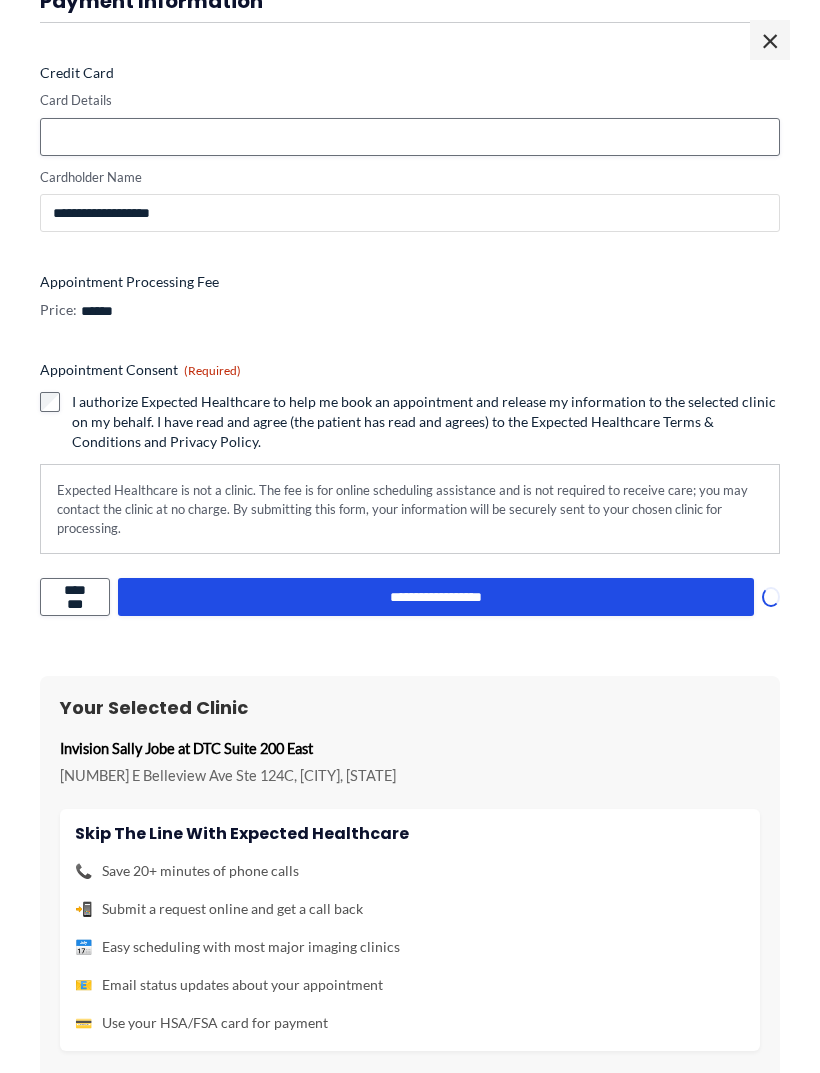 type on "**********" 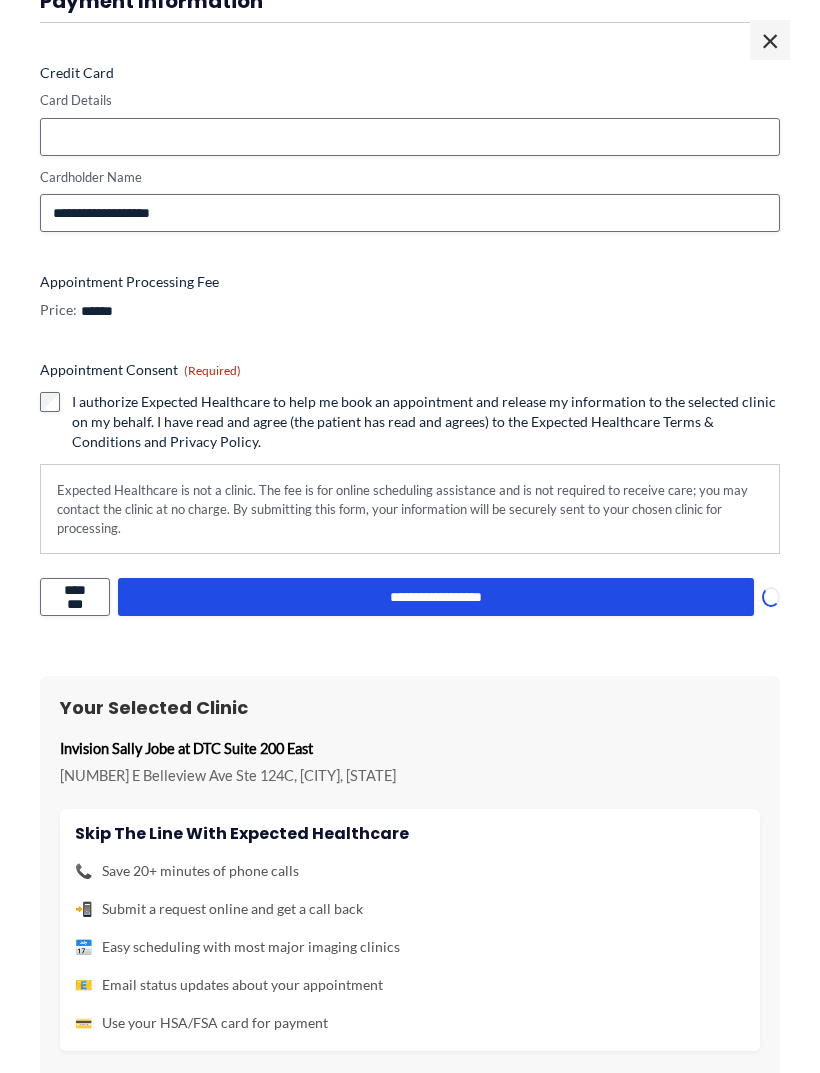 click on "**********" at bounding box center [436, 597] 